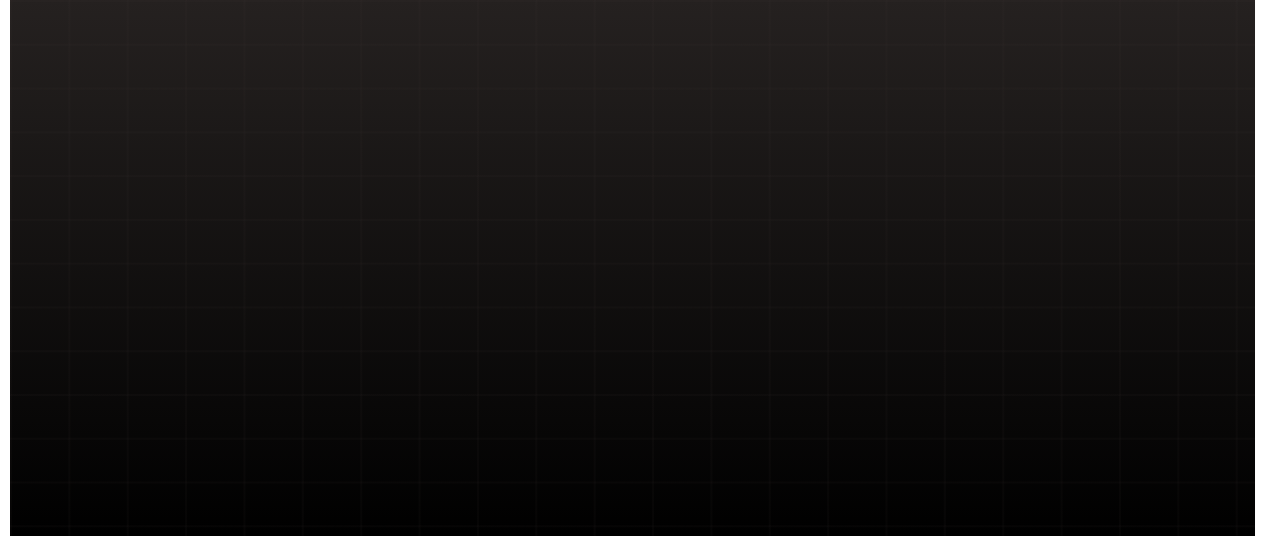 scroll, scrollTop: 0, scrollLeft: 0, axis: both 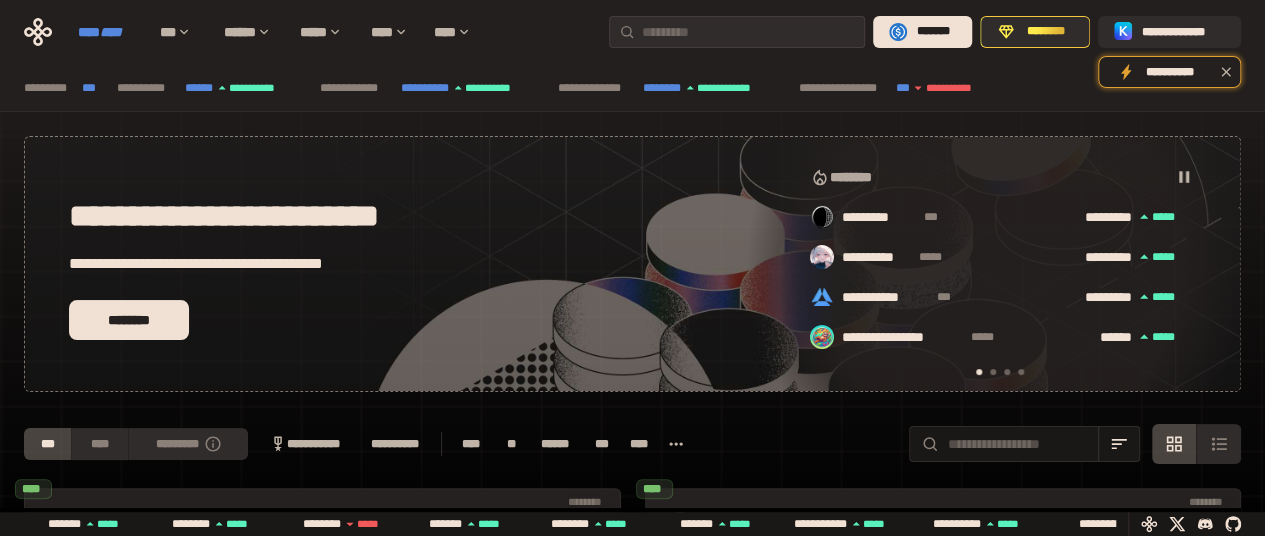 click on "****" at bounding box center [111, 32] 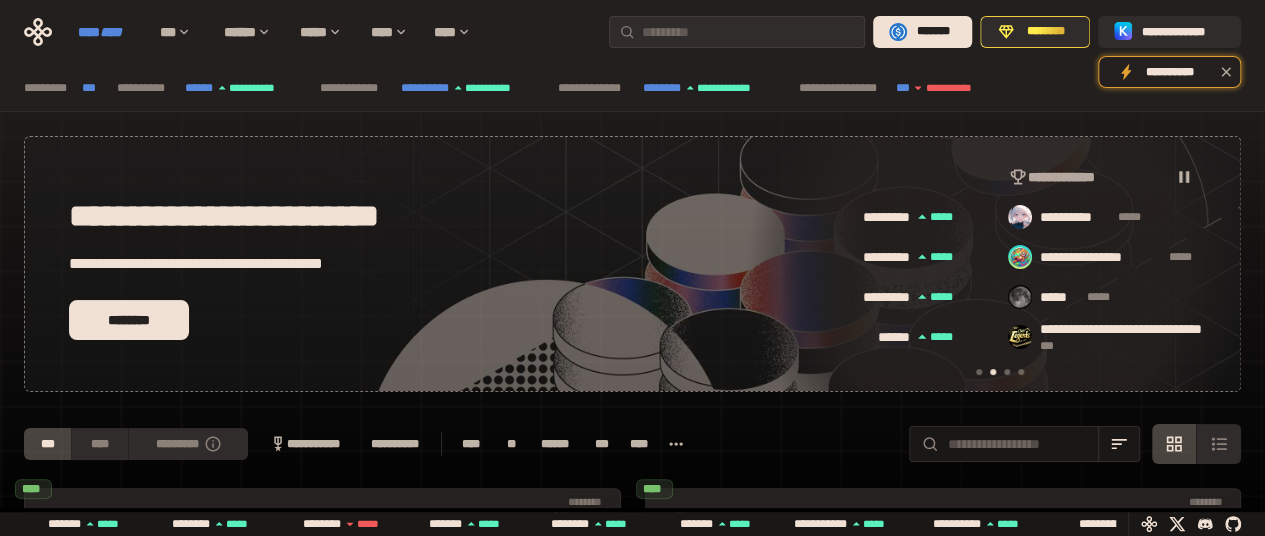 scroll, scrollTop: 0, scrollLeft: 436, axis: horizontal 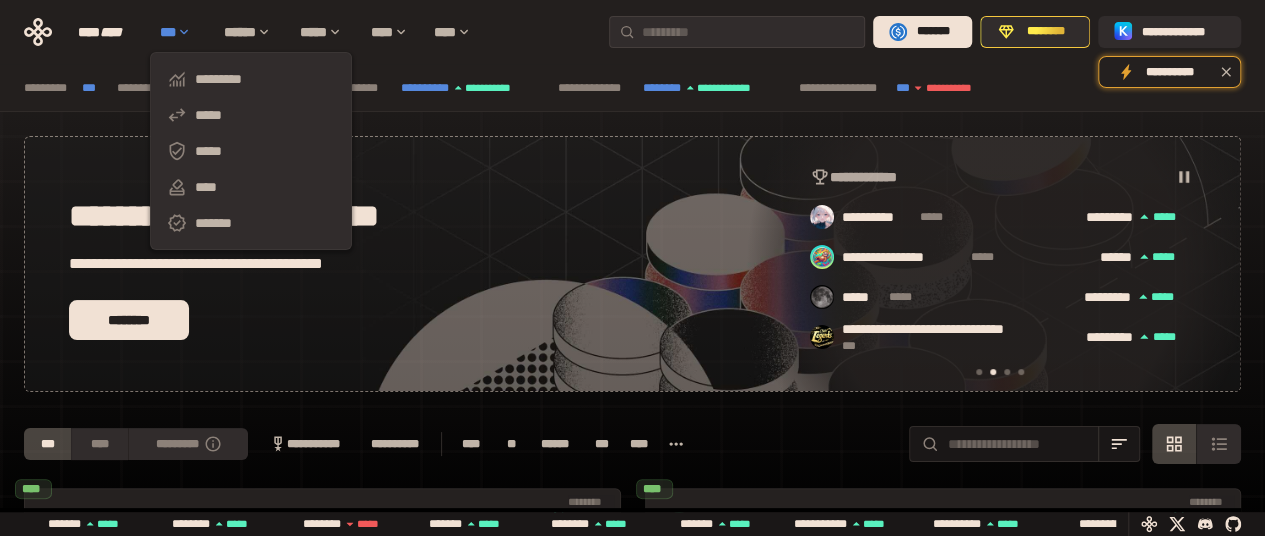 click on "***" at bounding box center (182, 32) 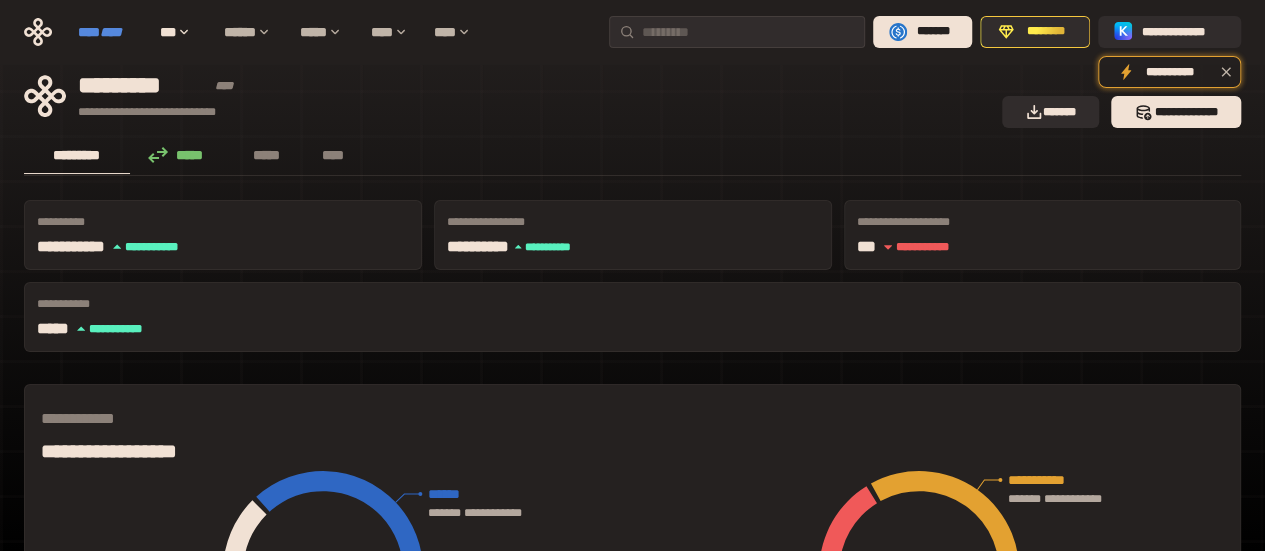 click on "****" at bounding box center (111, 32) 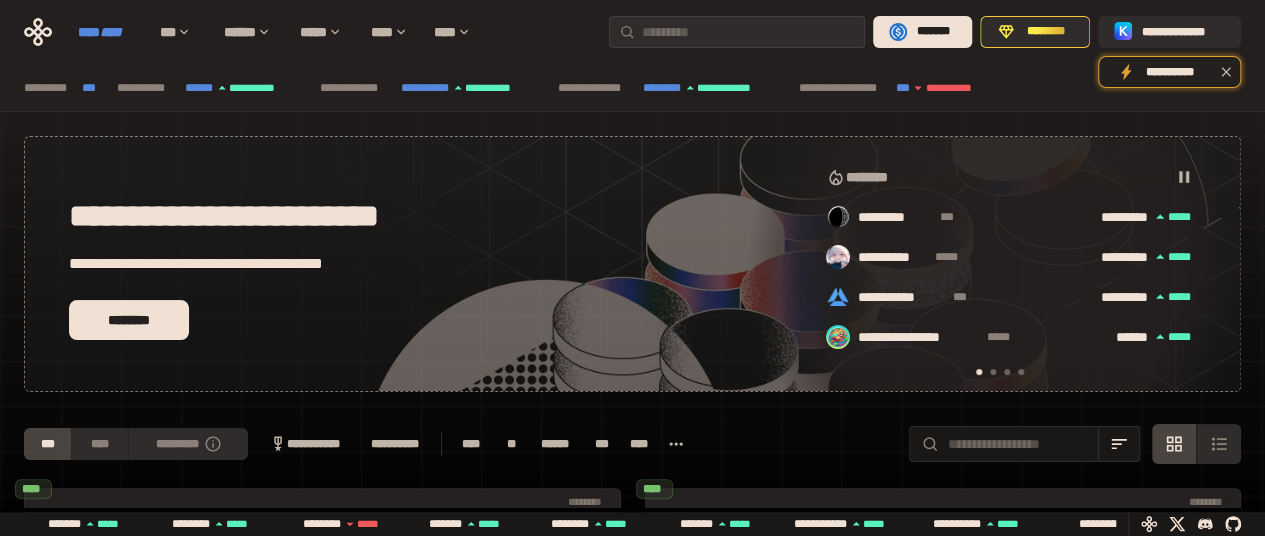 scroll, scrollTop: 0, scrollLeft: 16, axis: horizontal 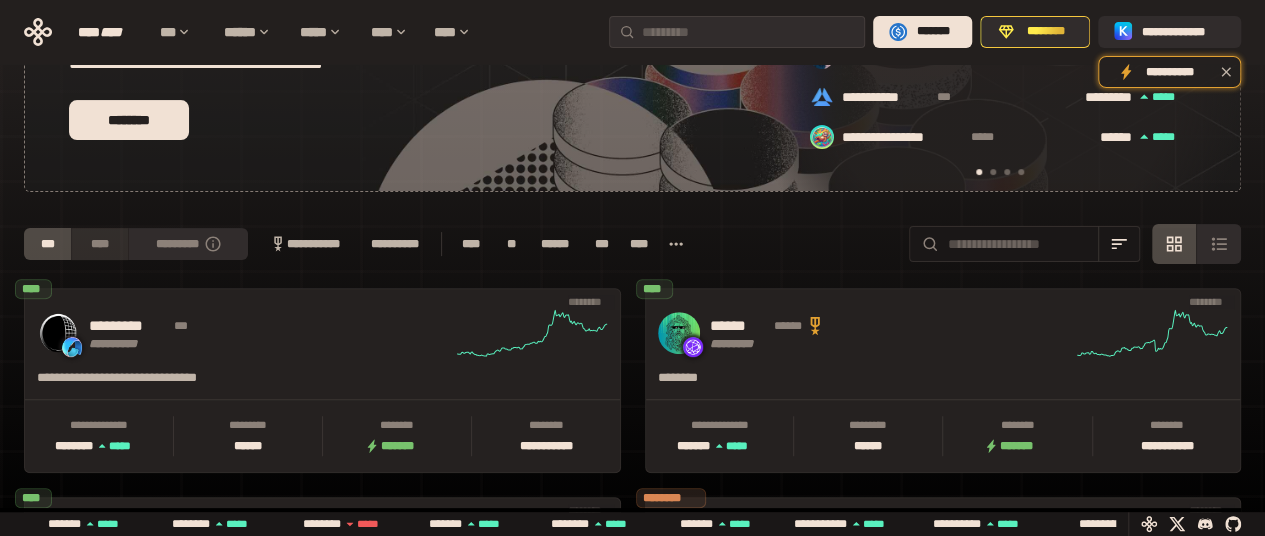 click on "****" at bounding box center [99, 244] 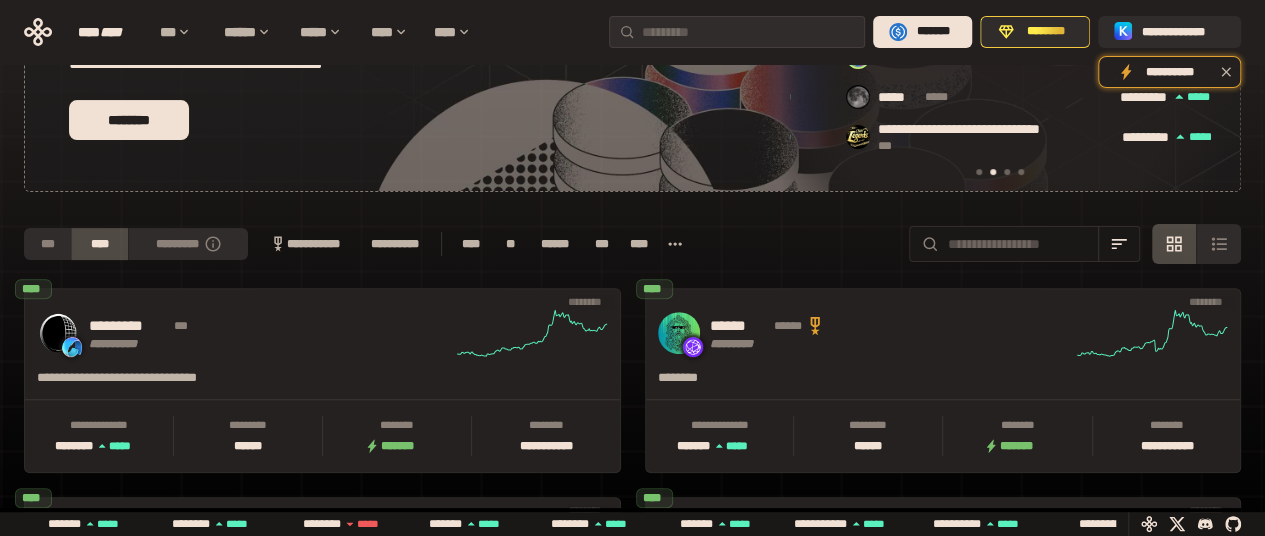 scroll, scrollTop: 0, scrollLeft: 436, axis: horizontal 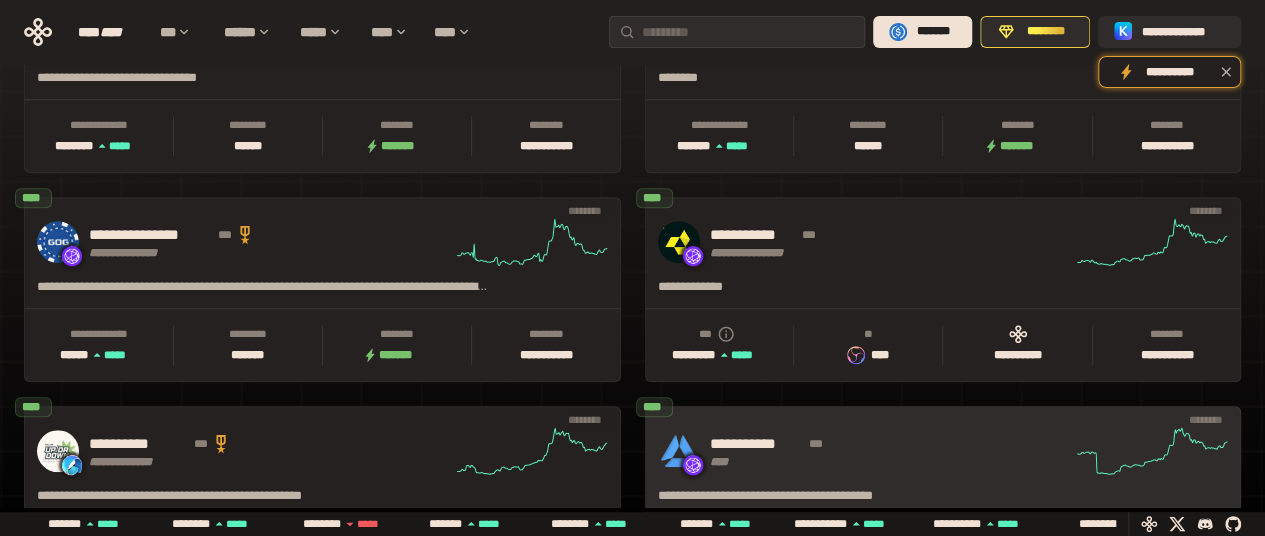 click on "**********" at bounding box center (757, 444) 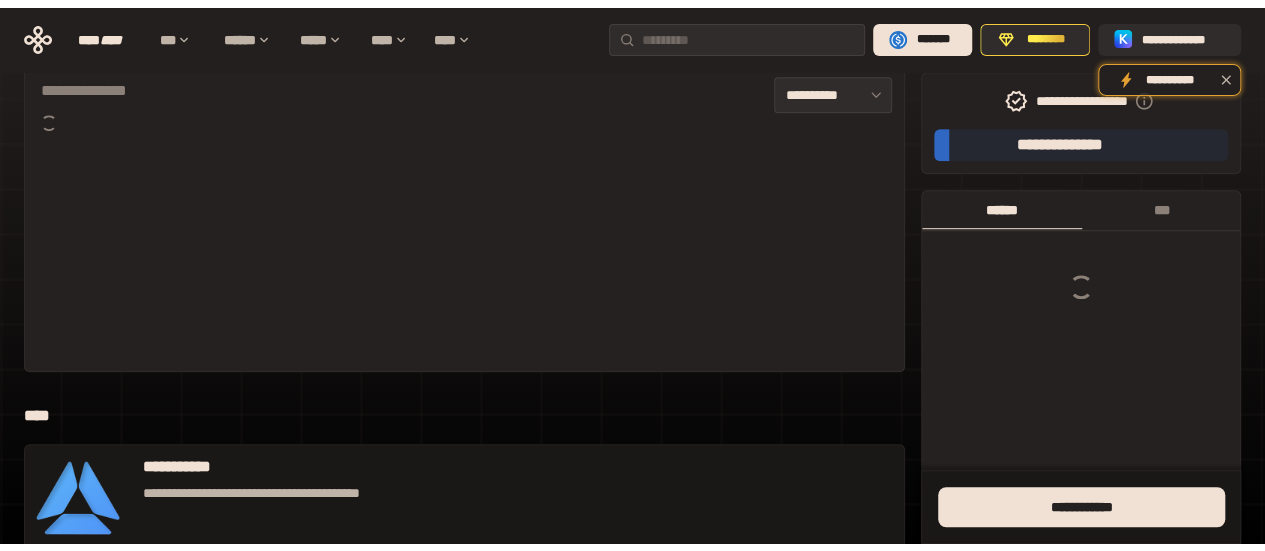 scroll, scrollTop: 0, scrollLeft: 0, axis: both 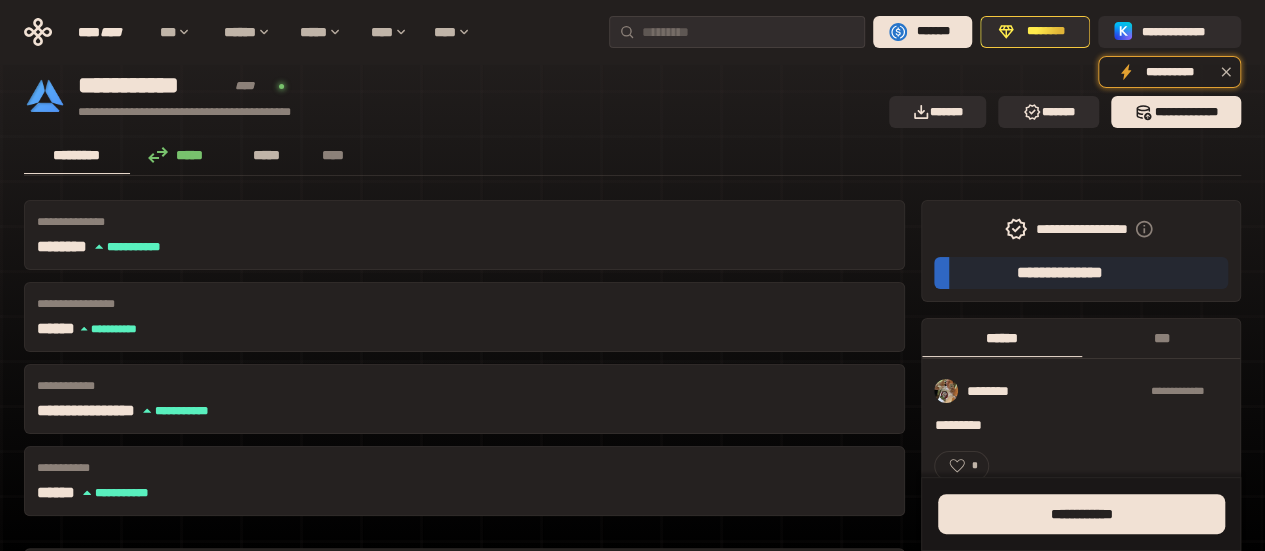 click on "*****" at bounding box center (267, 155) 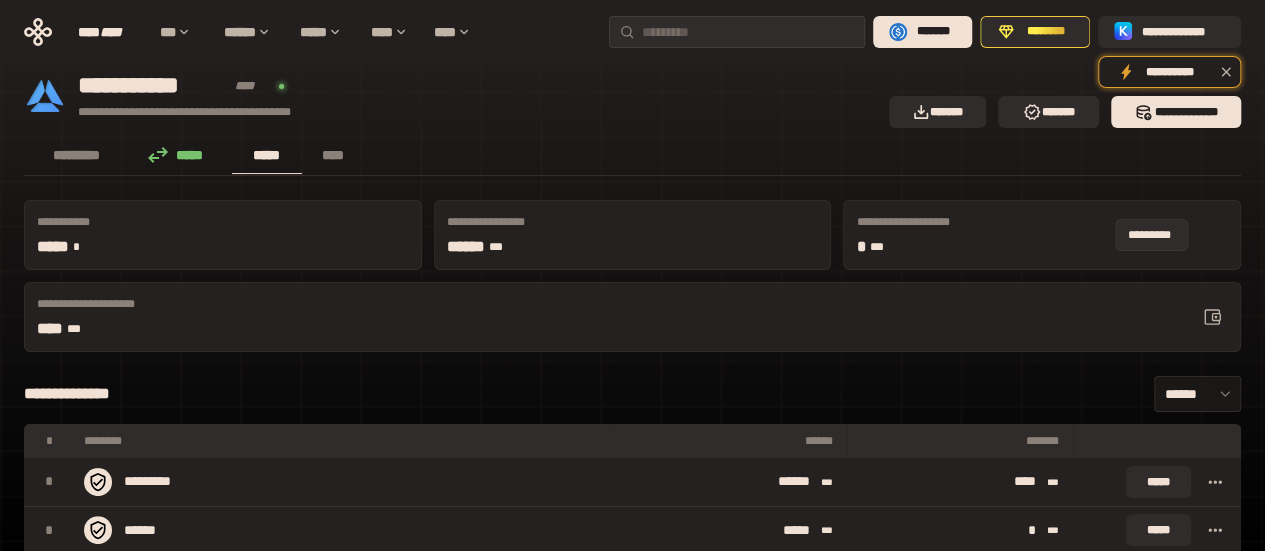click 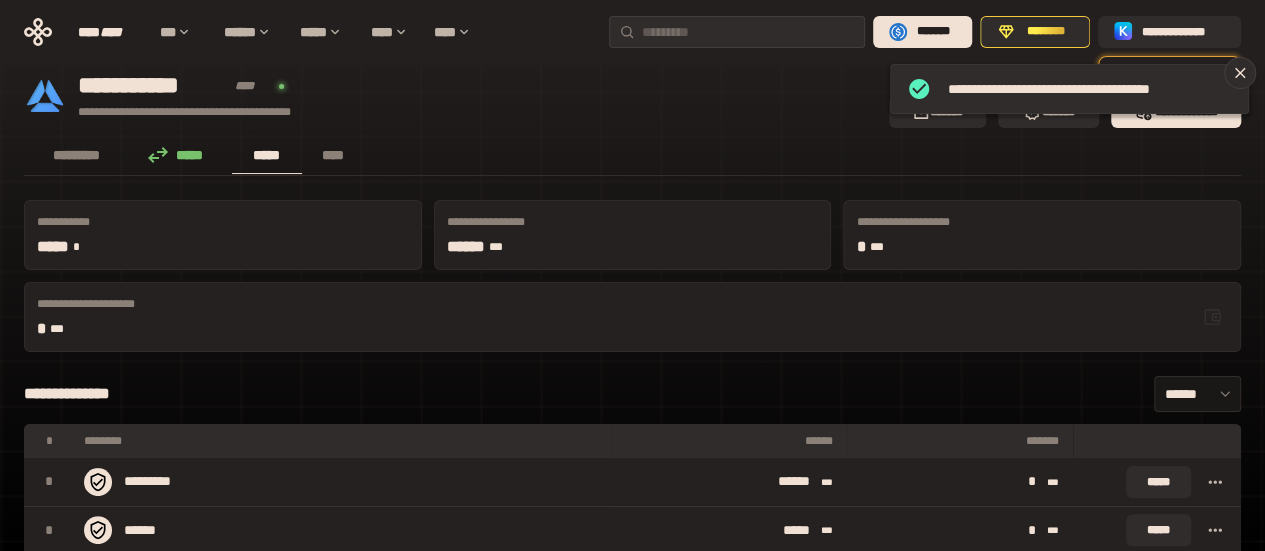 click on "**********" at bounding box center [632, 394] 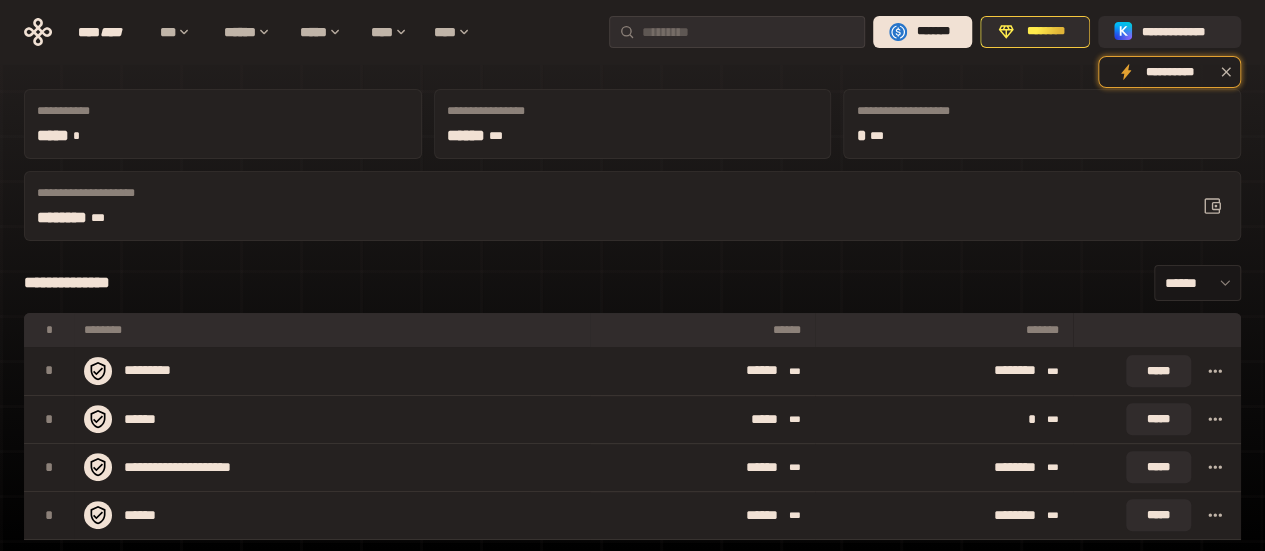 scroll, scrollTop: 200, scrollLeft: 0, axis: vertical 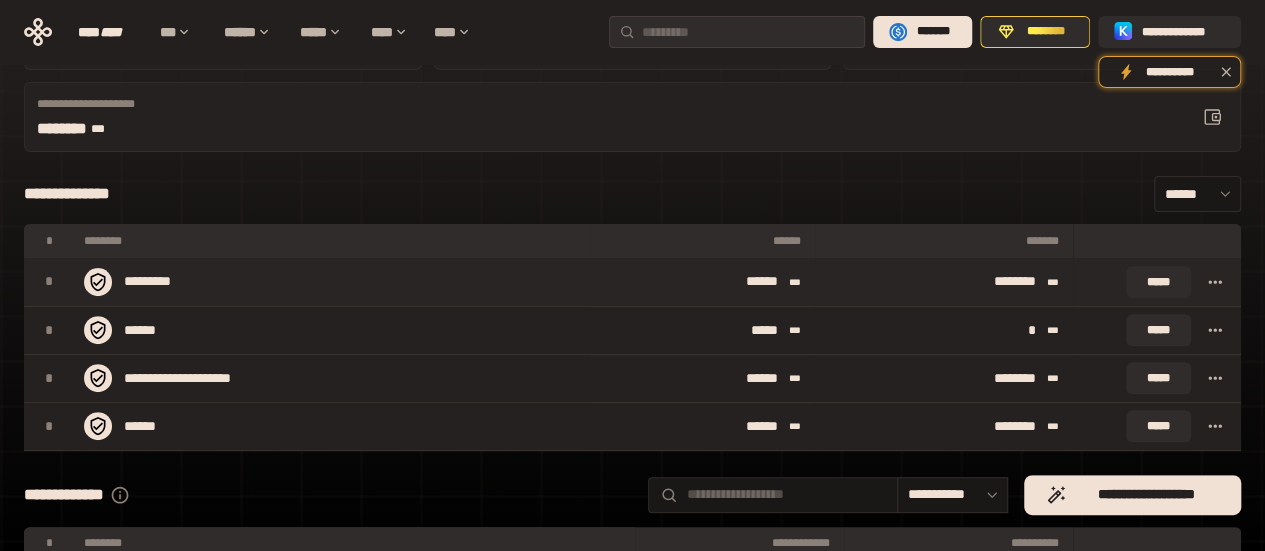 click 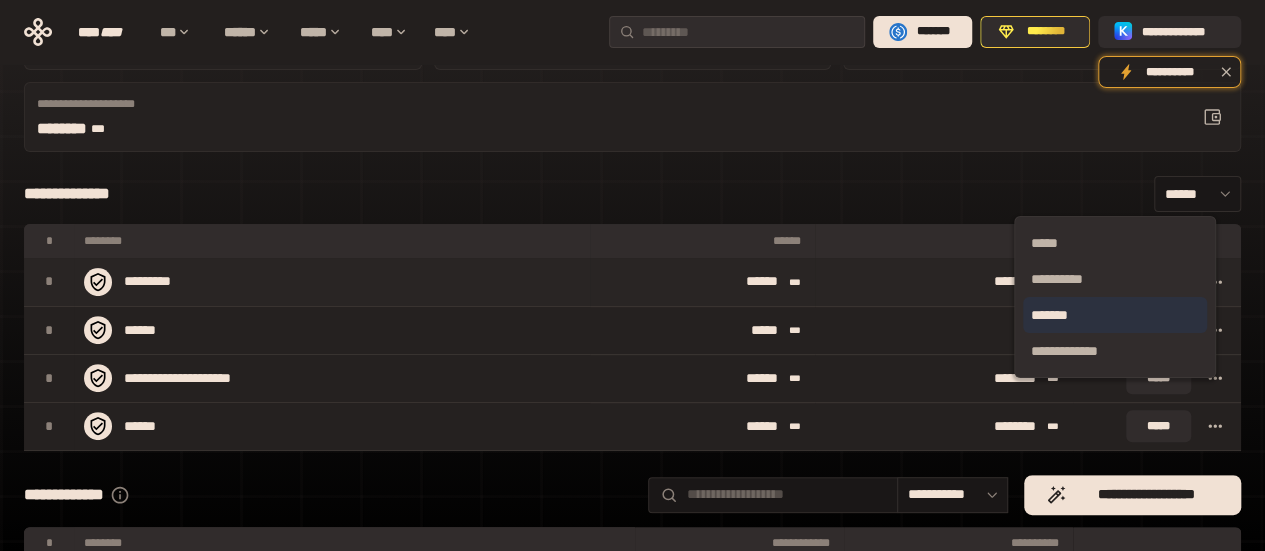 click on "*******" at bounding box center [1115, 315] 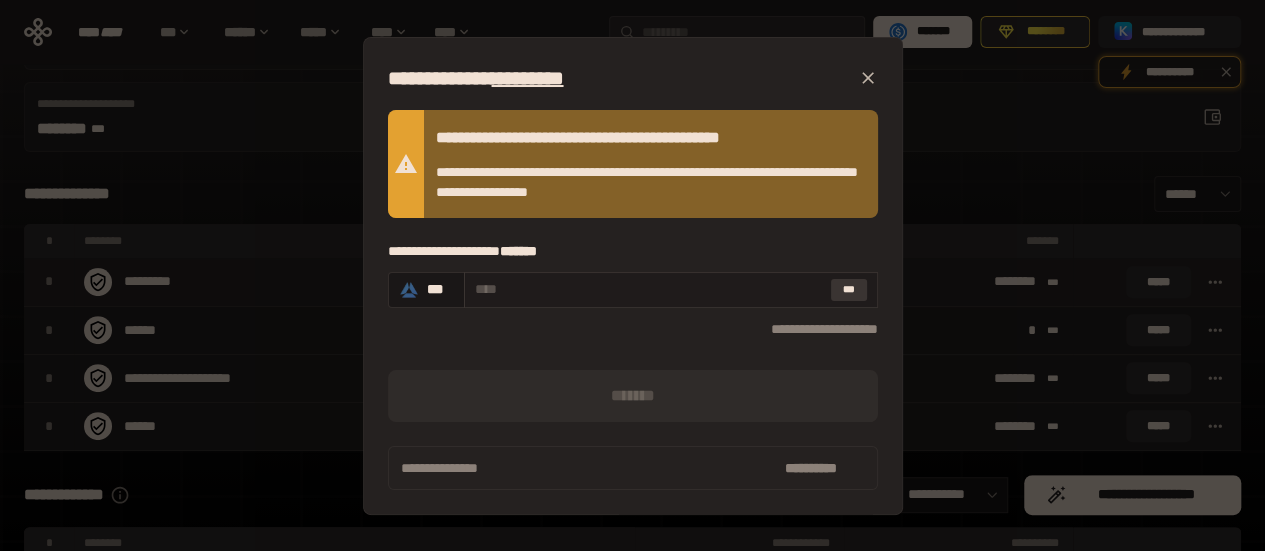 click on "***" at bounding box center [849, 290] 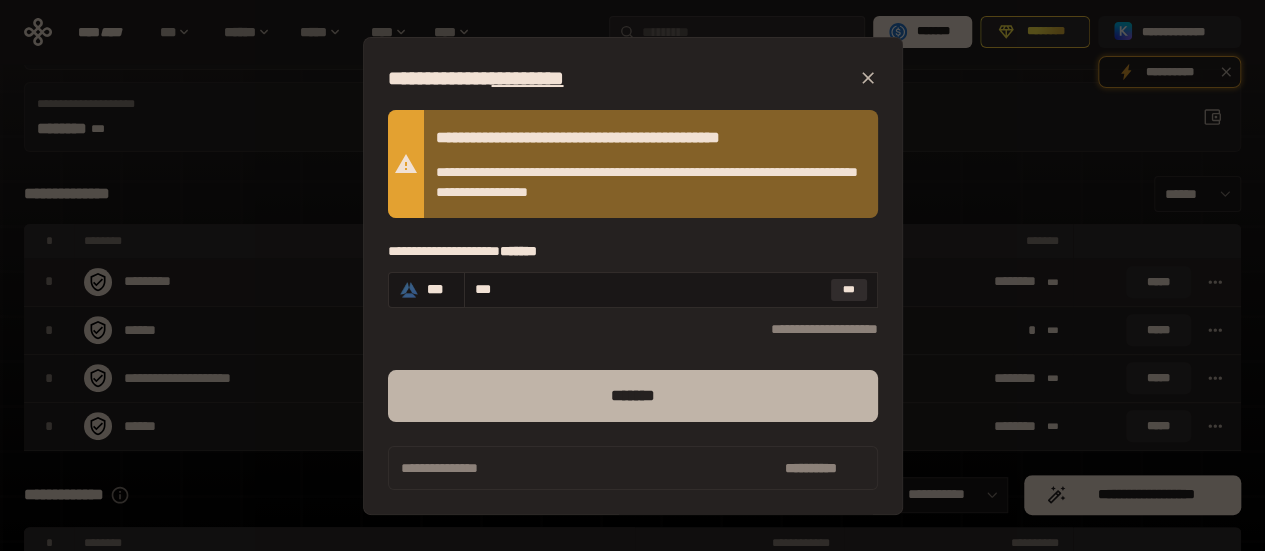 click on "*******" at bounding box center (633, 396) 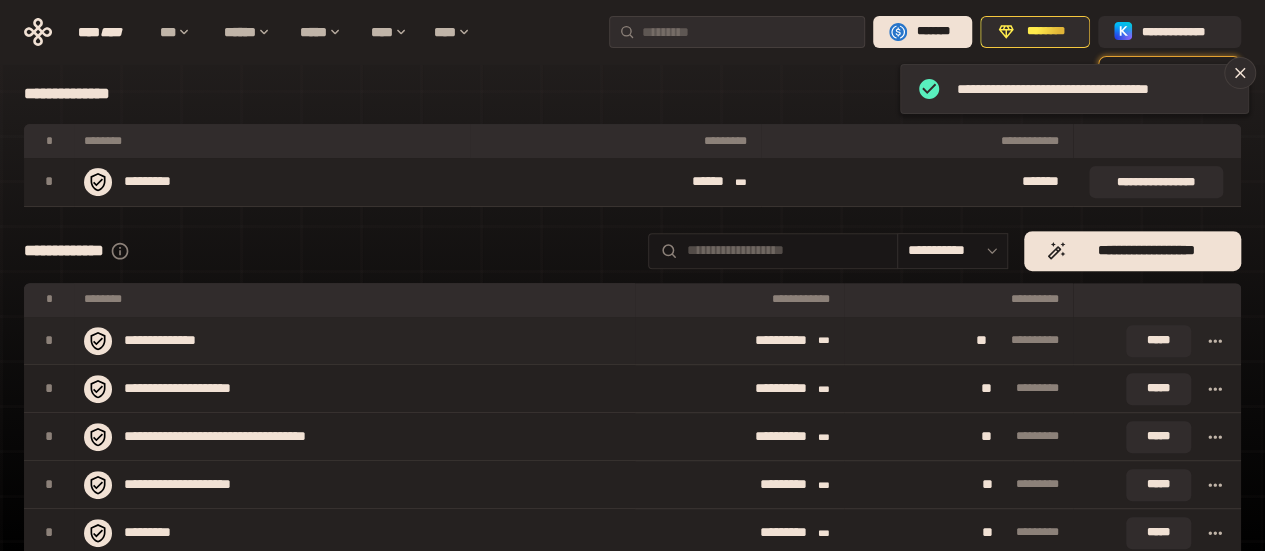 scroll, scrollTop: 0, scrollLeft: 0, axis: both 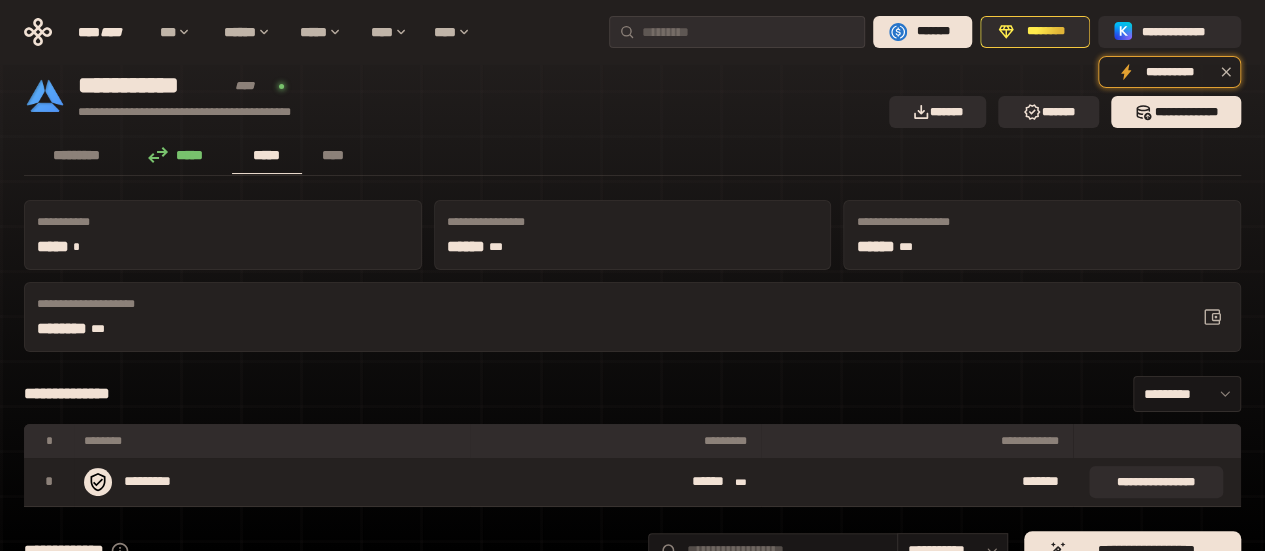 click on "*****" at bounding box center [267, 155] 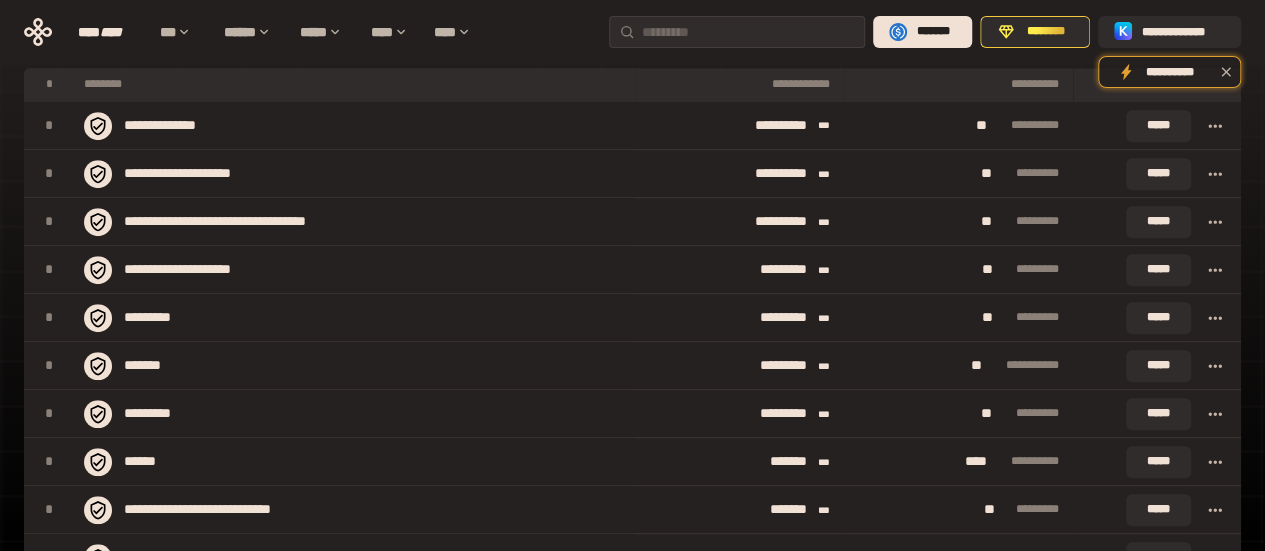 scroll, scrollTop: 295, scrollLeft: 0, axis: vertical 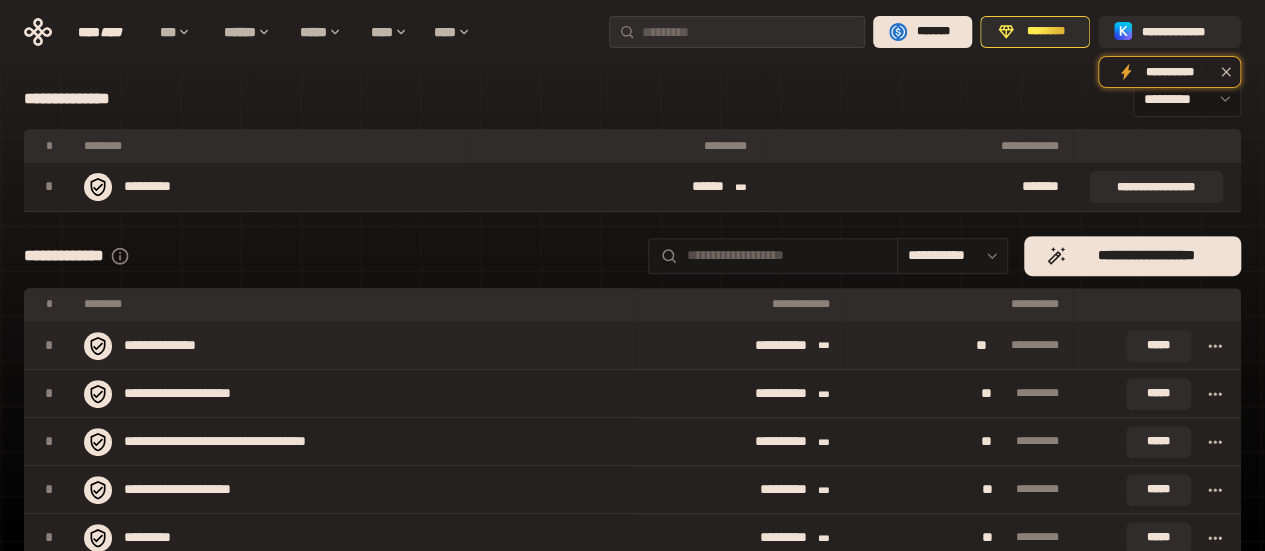 click 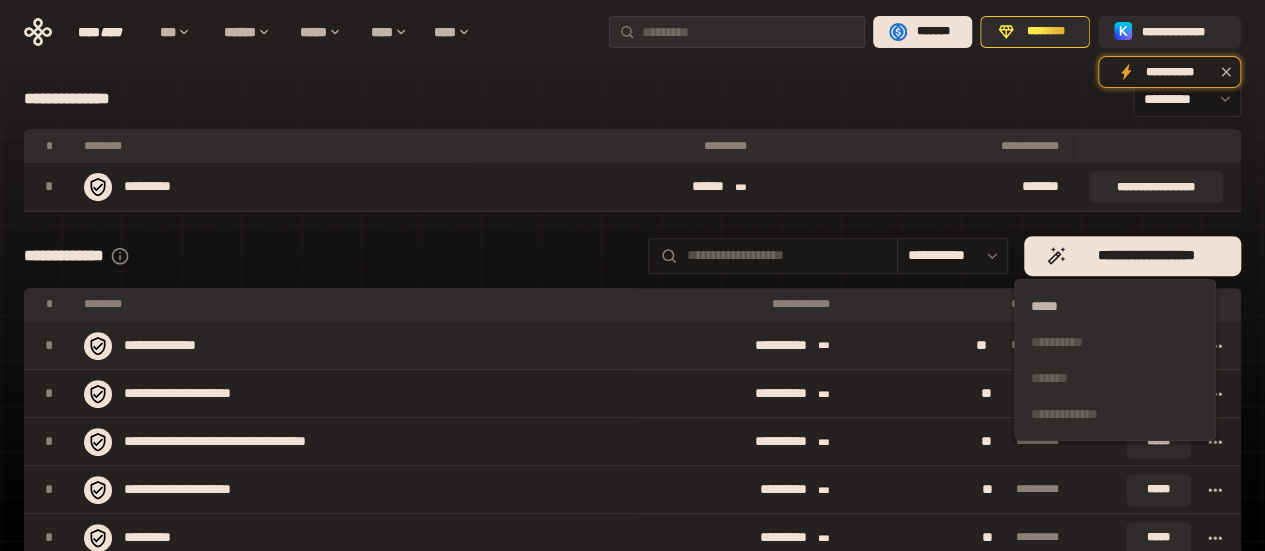 click 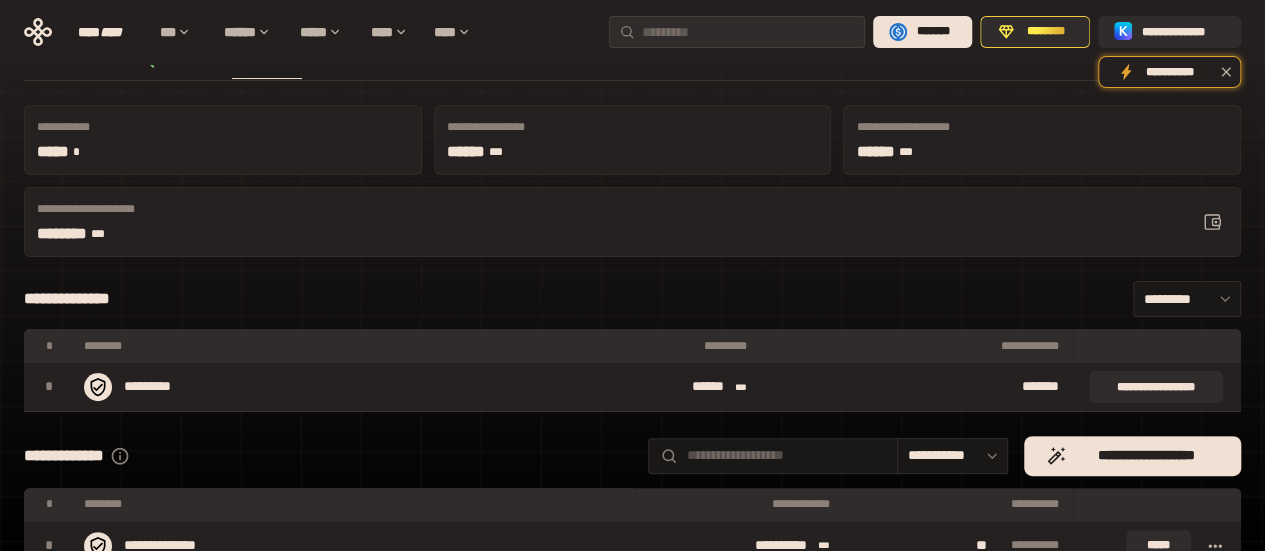 scroll, scrollTop: 0, scrollLeft: 0, axis: both 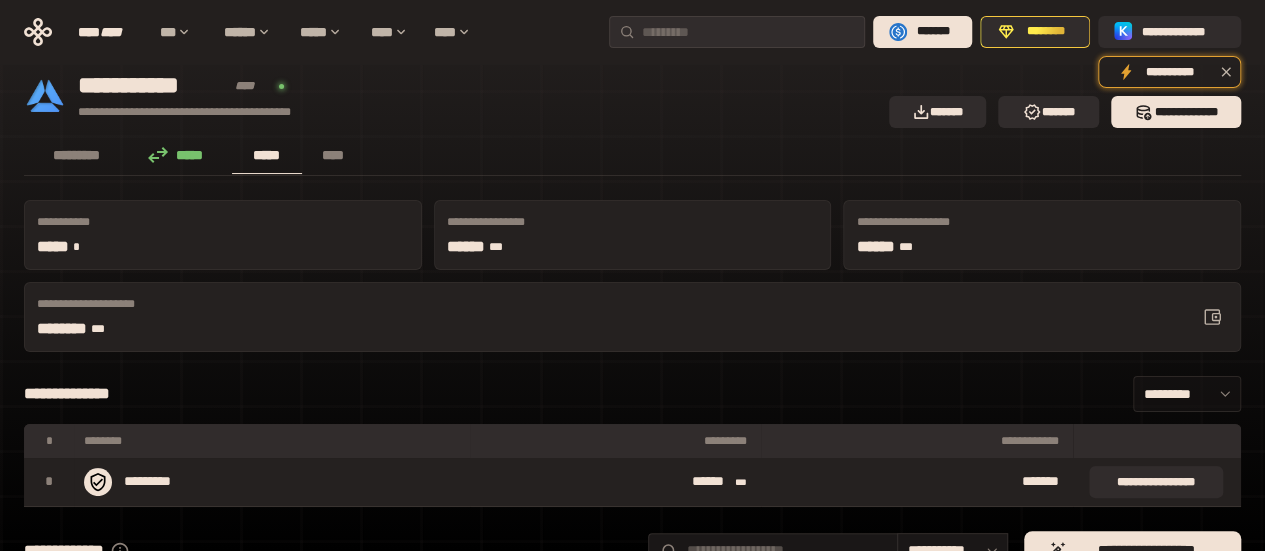 click at bounding box center (1220, 394) 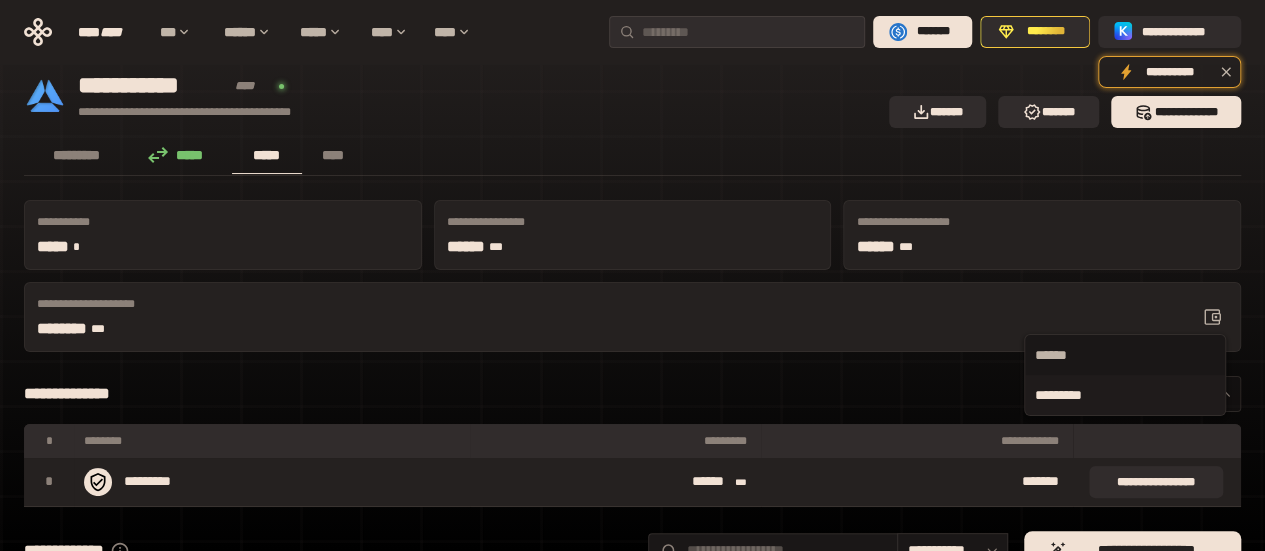 click at bounding box center [1220, 394] 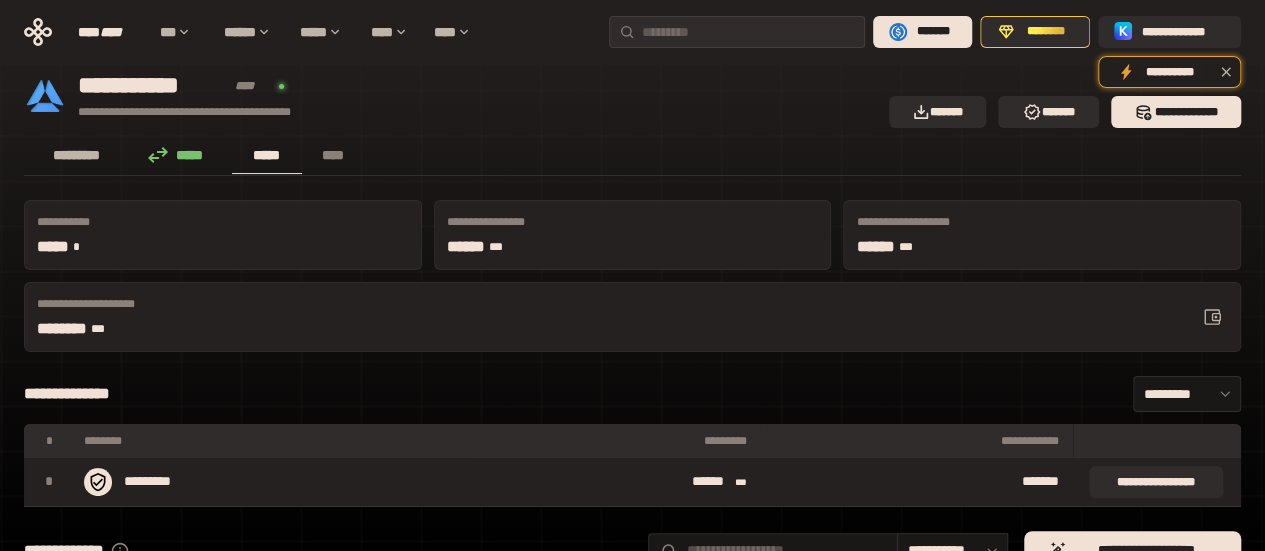 click on "*********" at bounding box center [77, 155] 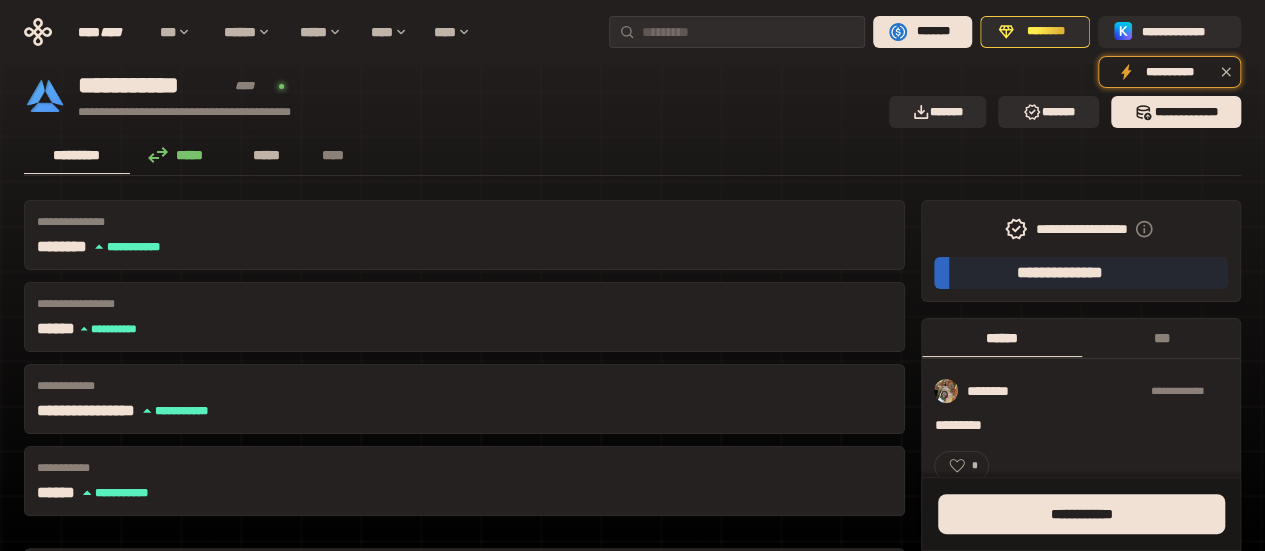 click on "*****" at bounding box center [267, 155] 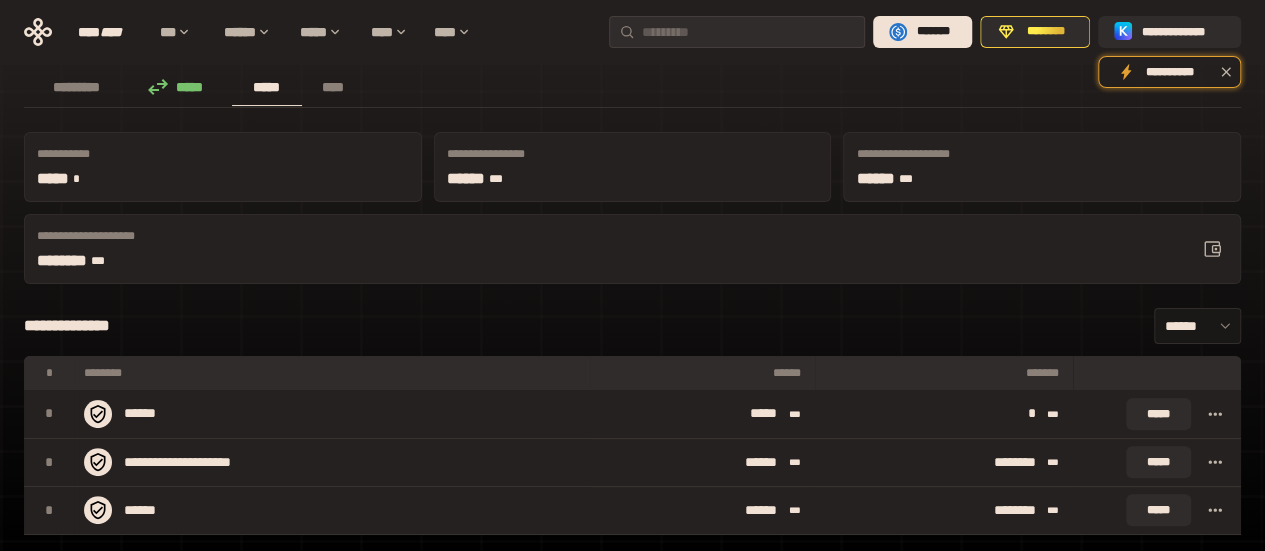 scroll, scrollTop: 100, scrollLeft: 0, axis: vertical 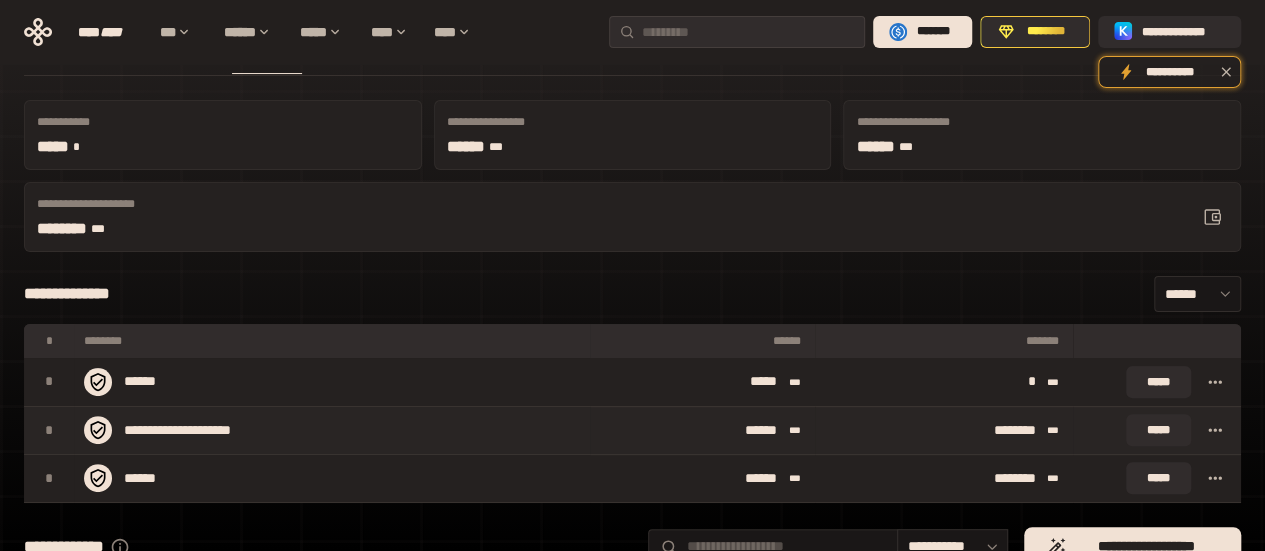 click 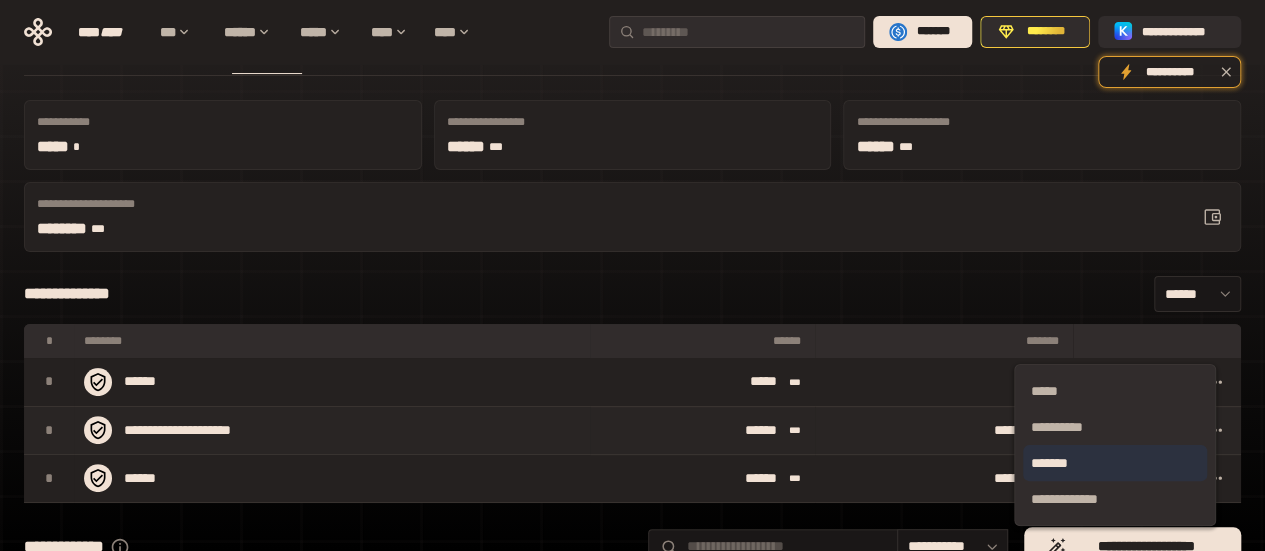 click on "*******" at bounding box center (1115, 463) 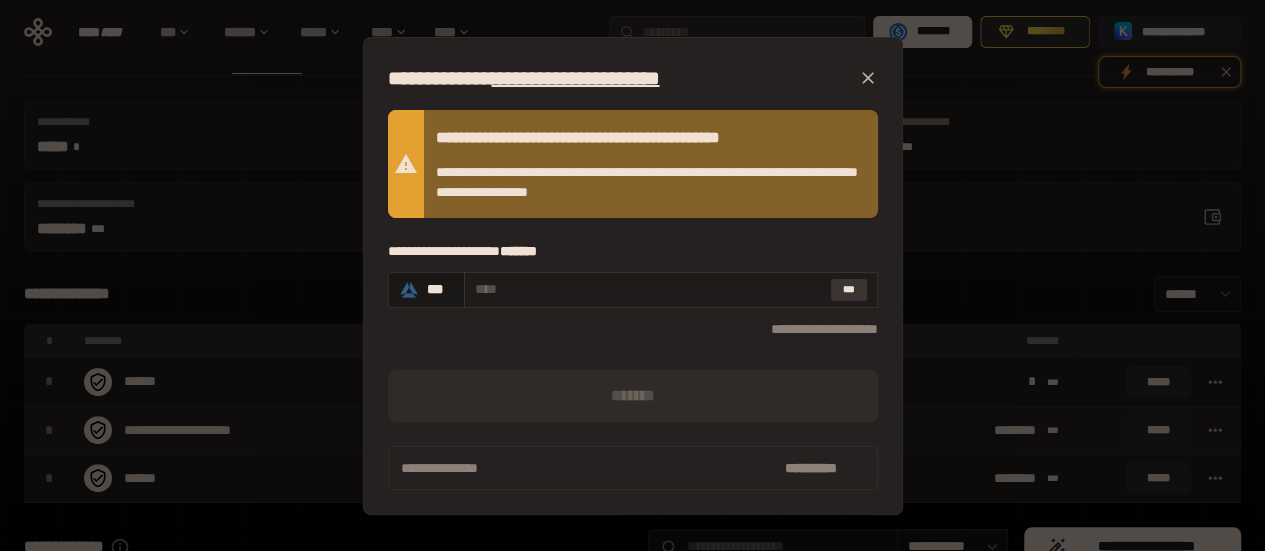 click on "***" at bounding box center [849, 290] 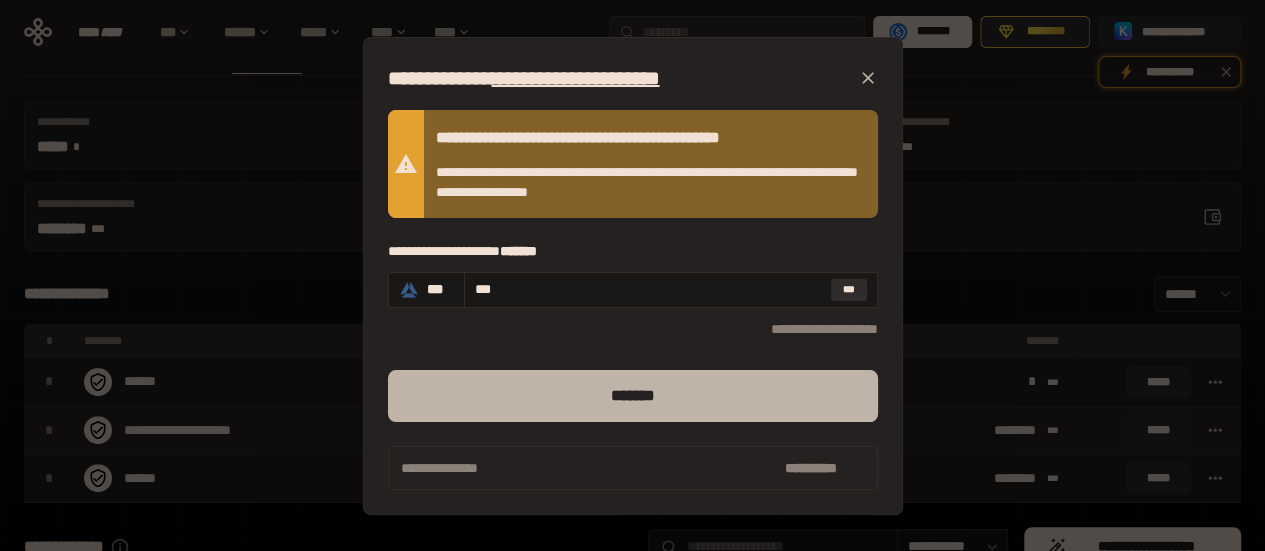 click on "*******" at bounding box center (633, 396) 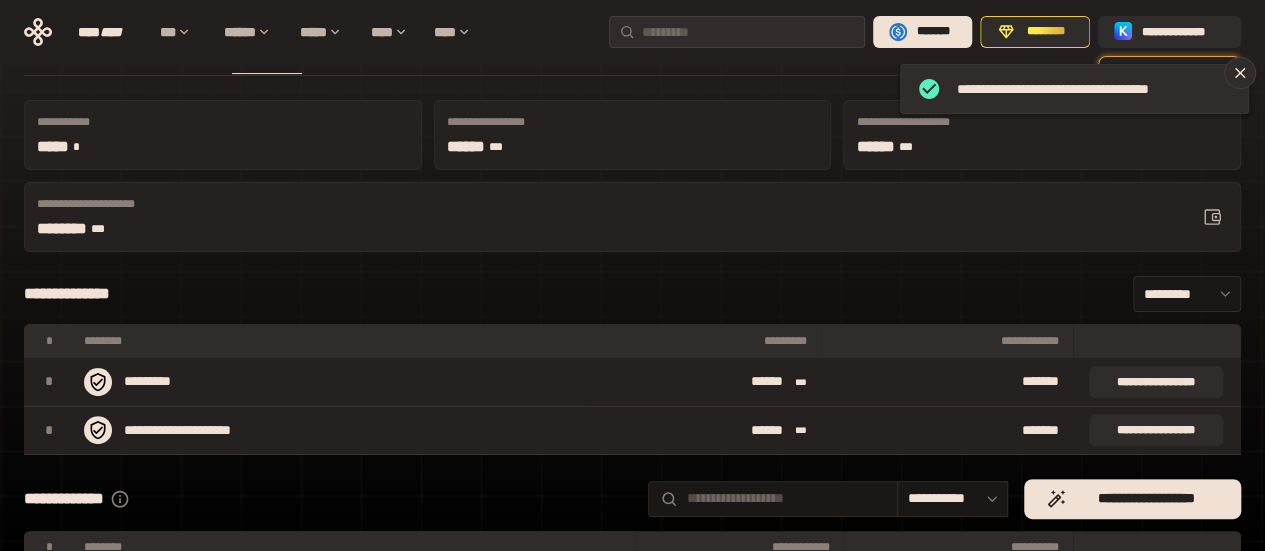 scroll, scrollTop: 0, scrollLeft: 0, axis: both 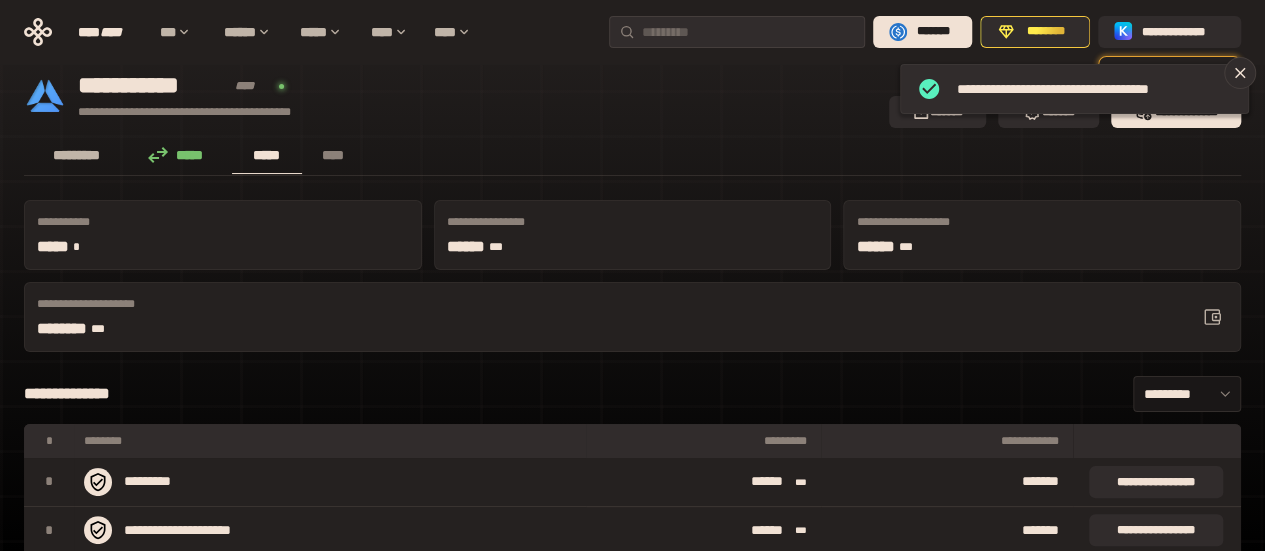 click on "*********" at bounding box center (77, 155) 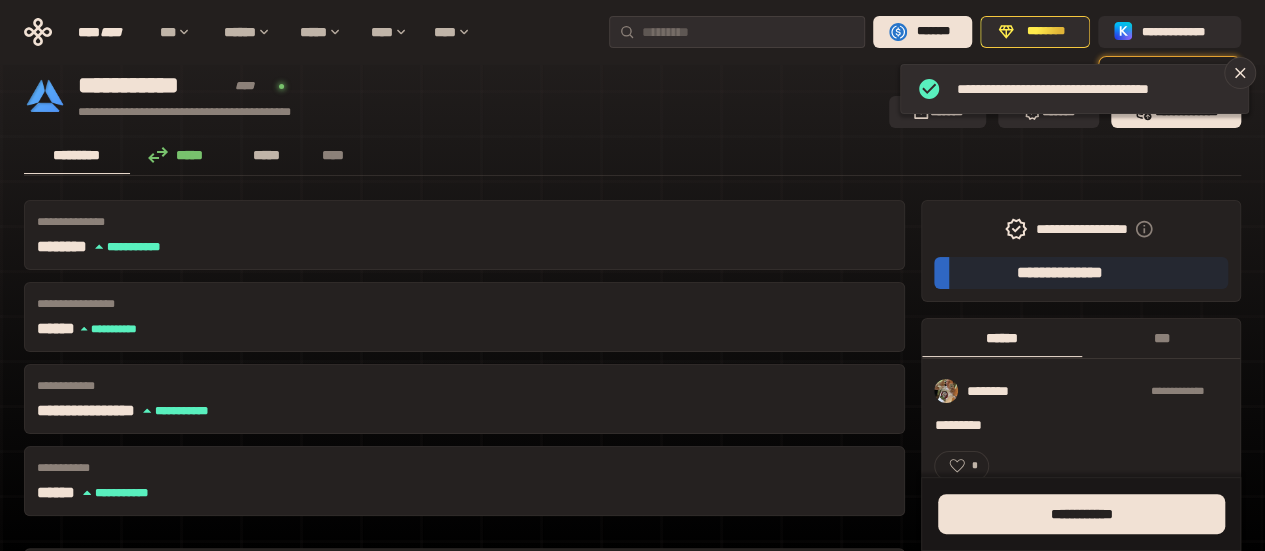click on "*****" at bounding box center (267, 155) 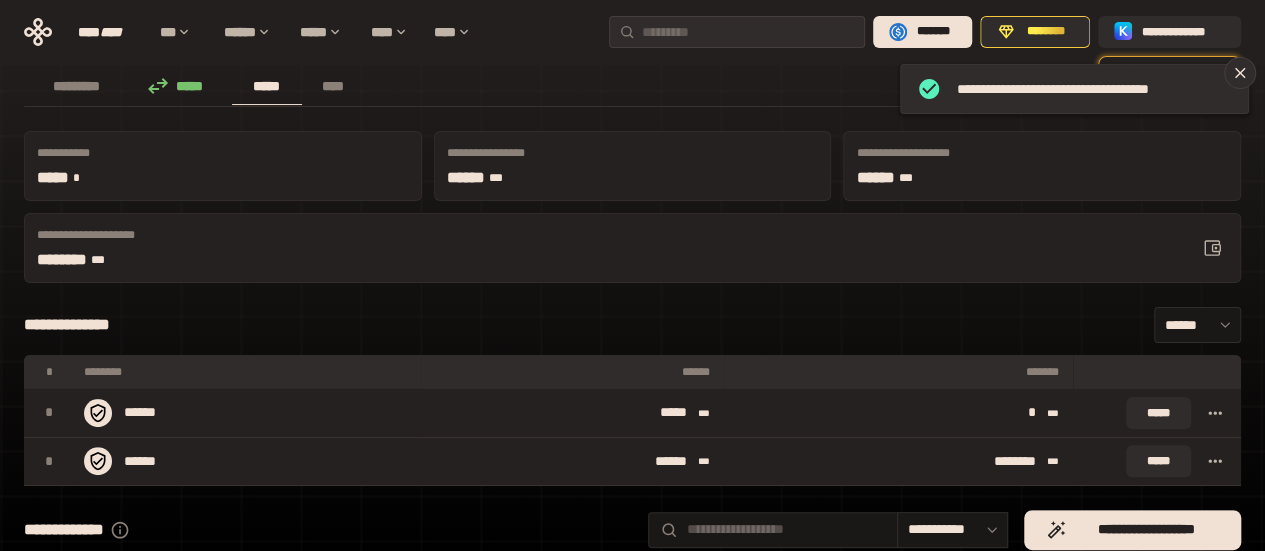 scroll, scrollTop: 100, scrollLeft: 0, axis: vertical 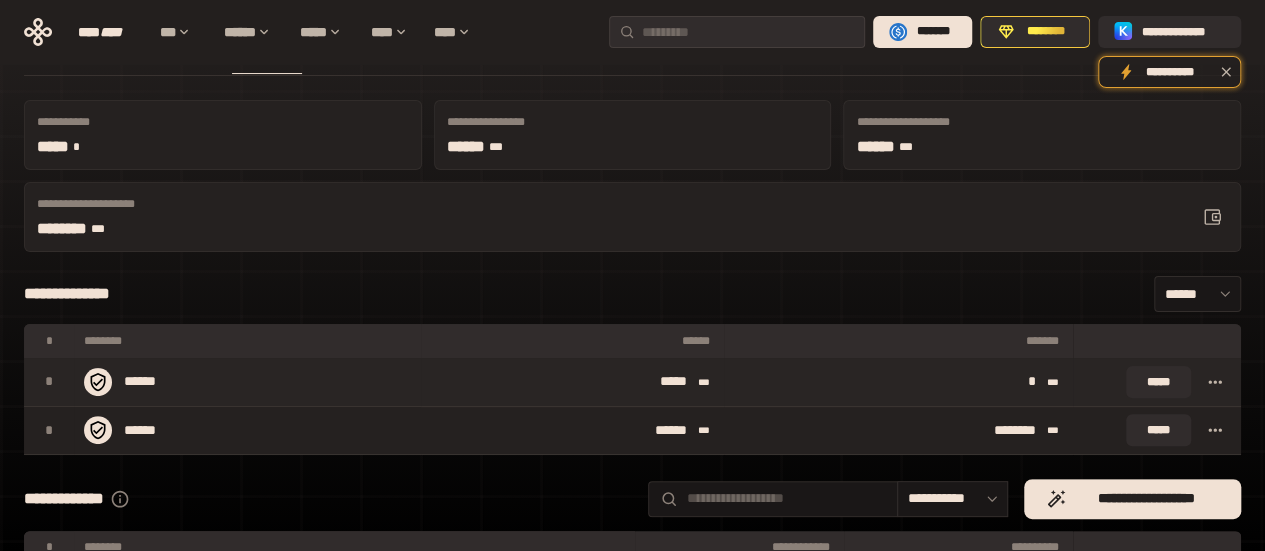 click 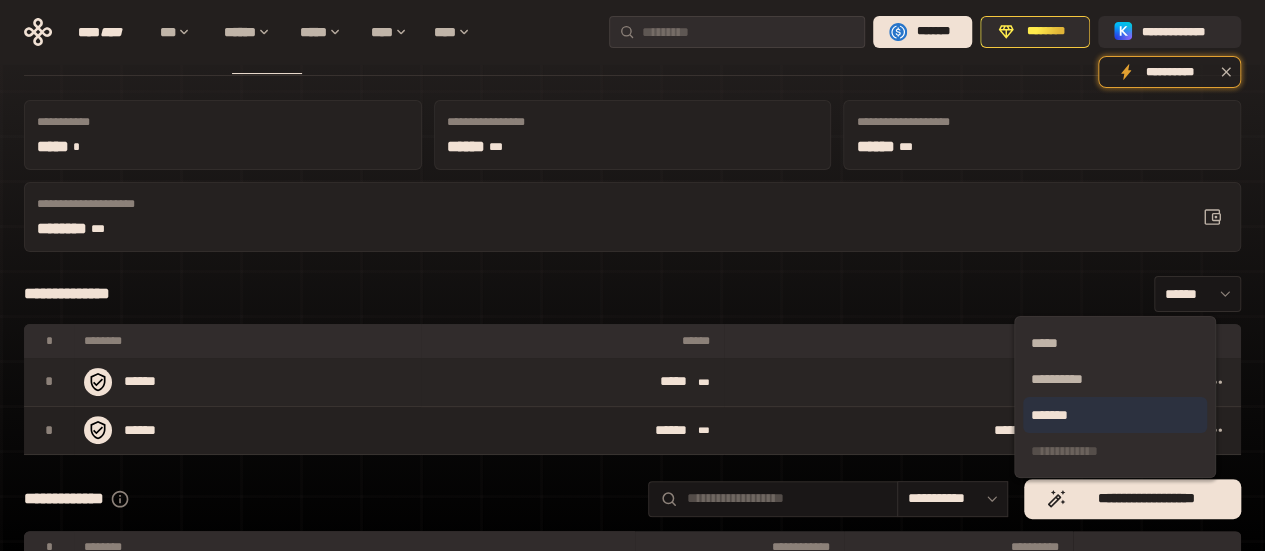click on "*******" at bounding box center [1115, 415] 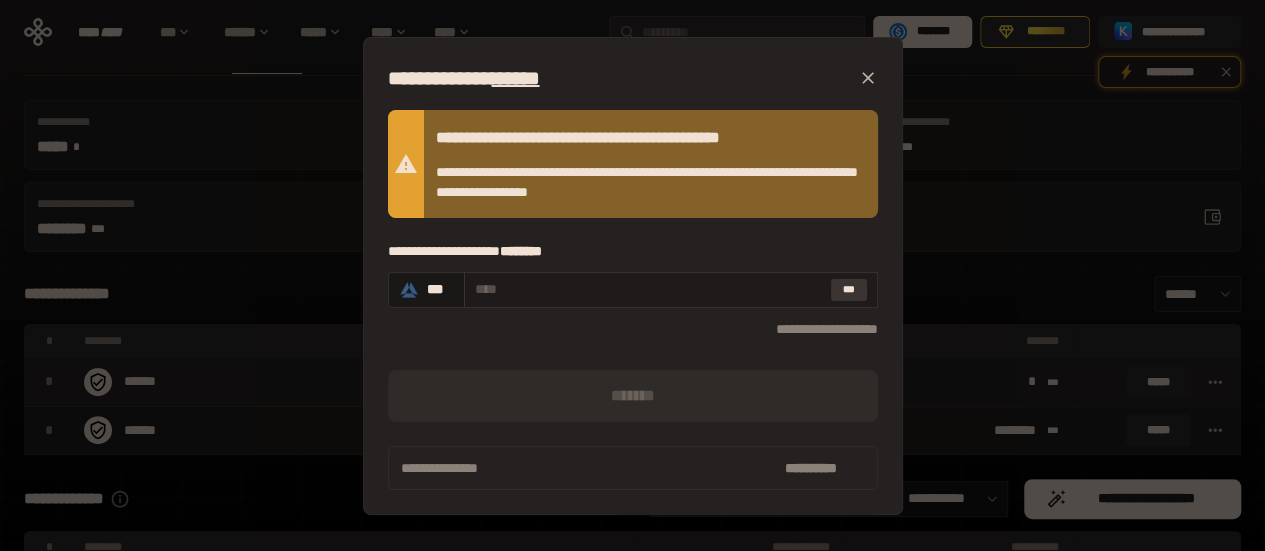click on "***" at bounding box center [849, 290] 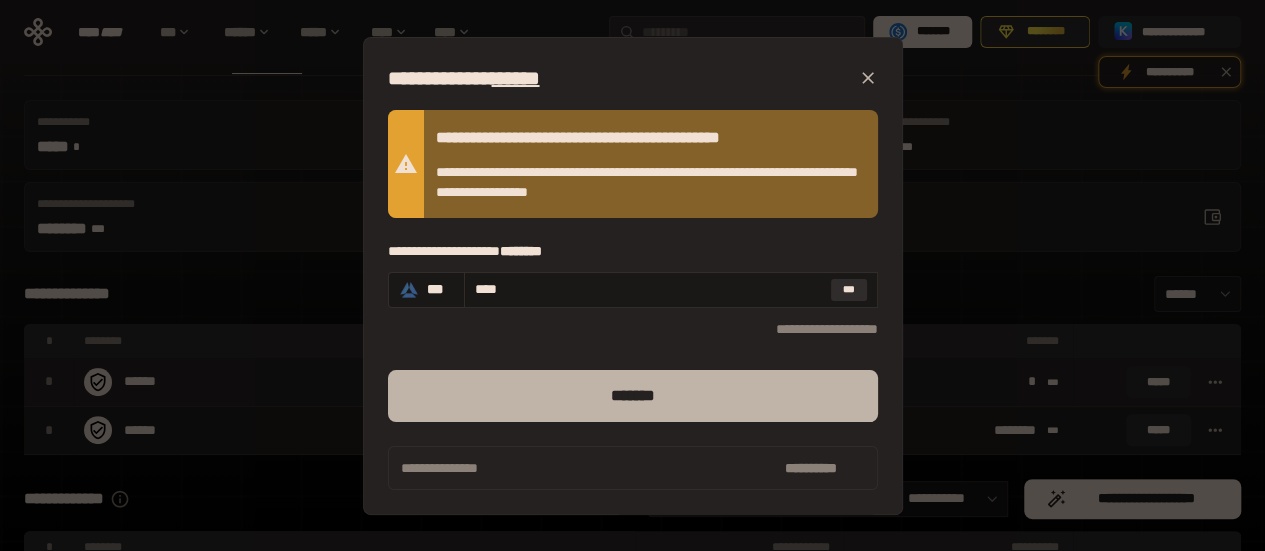 click on "*******" at bounding box center [633, 396] 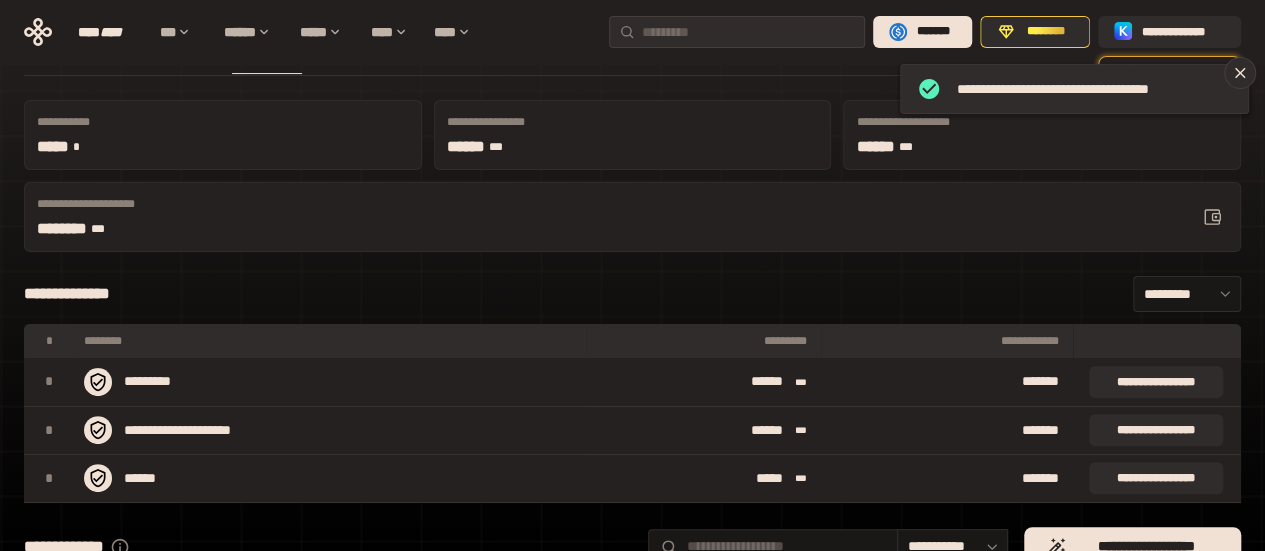 scroll, scrollTop: 0, scrollLeft: 0, axis: both 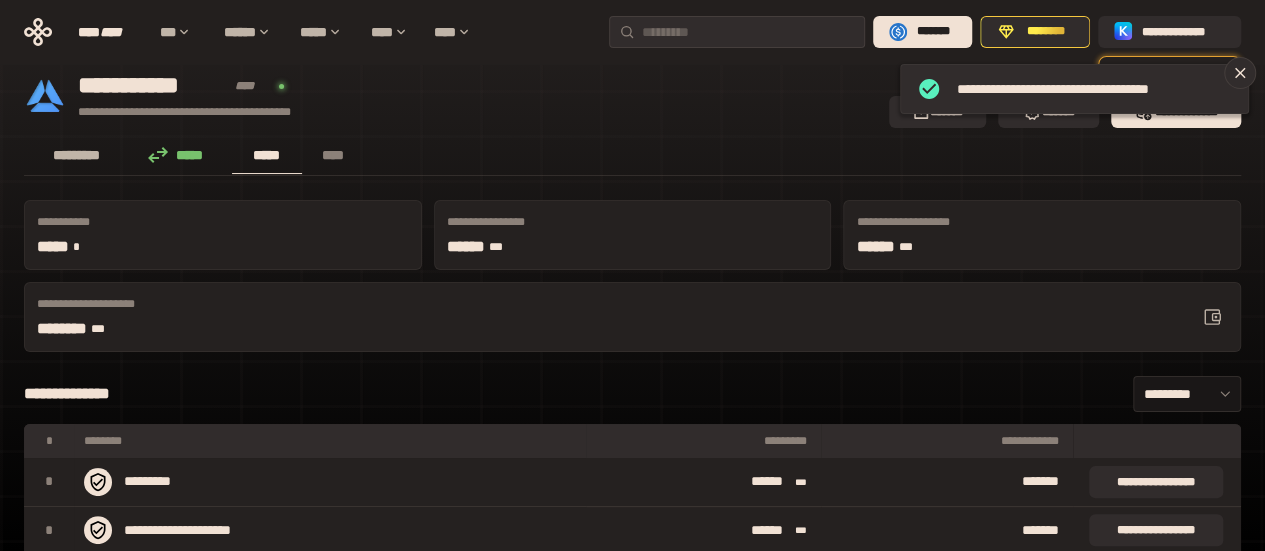 click on "*********" at bounding box center [77, 155] 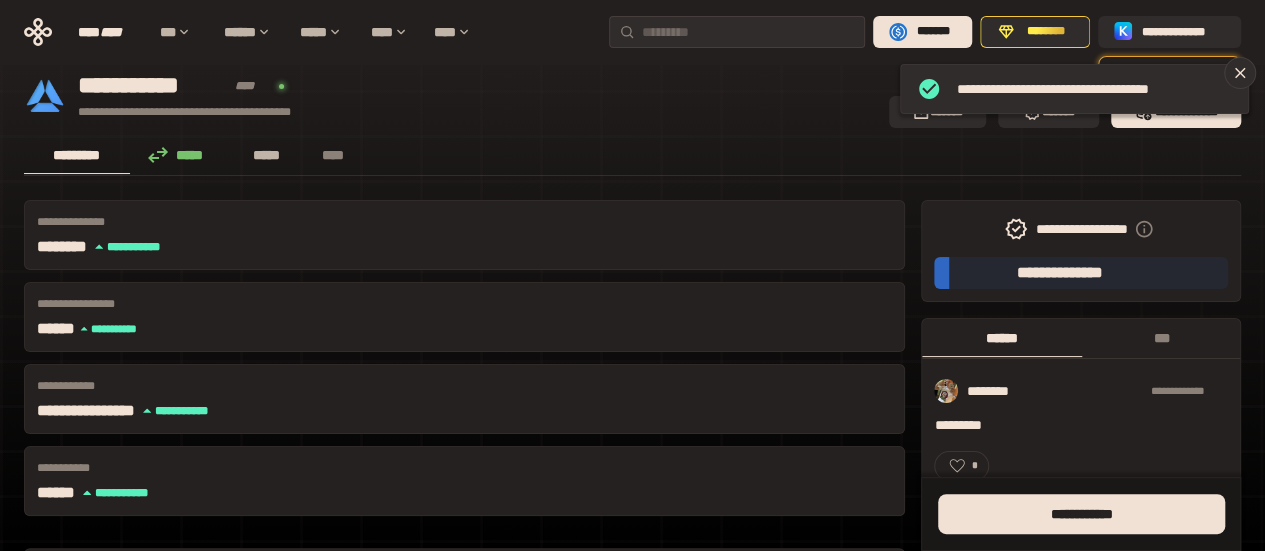 click on "*****" at bounding box center (267, 155) 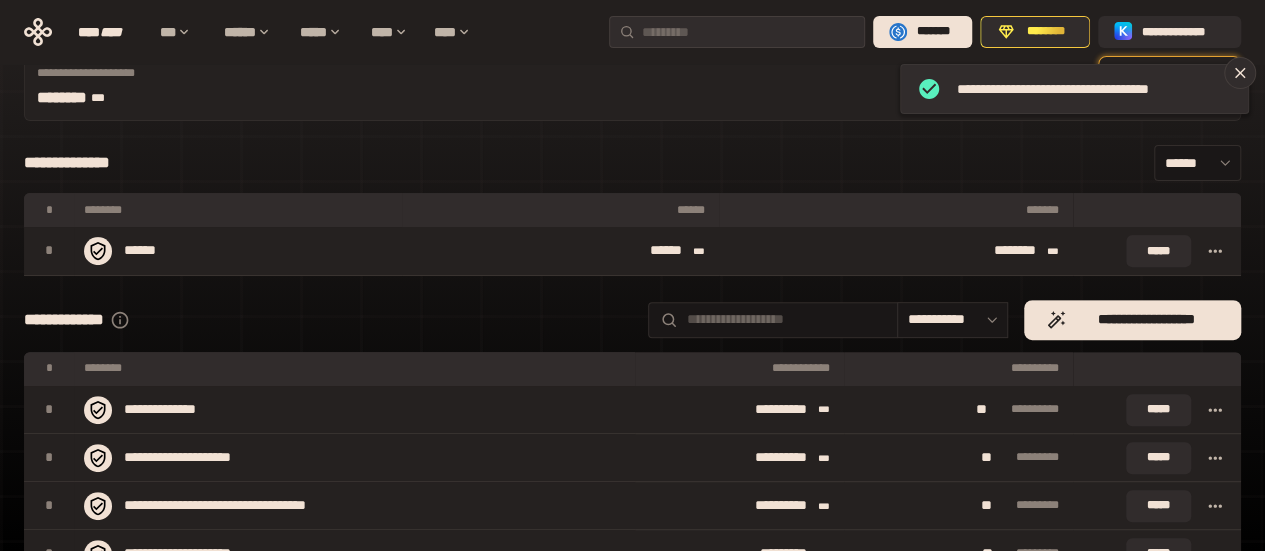 scroll, scrollTop: 200, scrollLeft: 0, axis: vertical 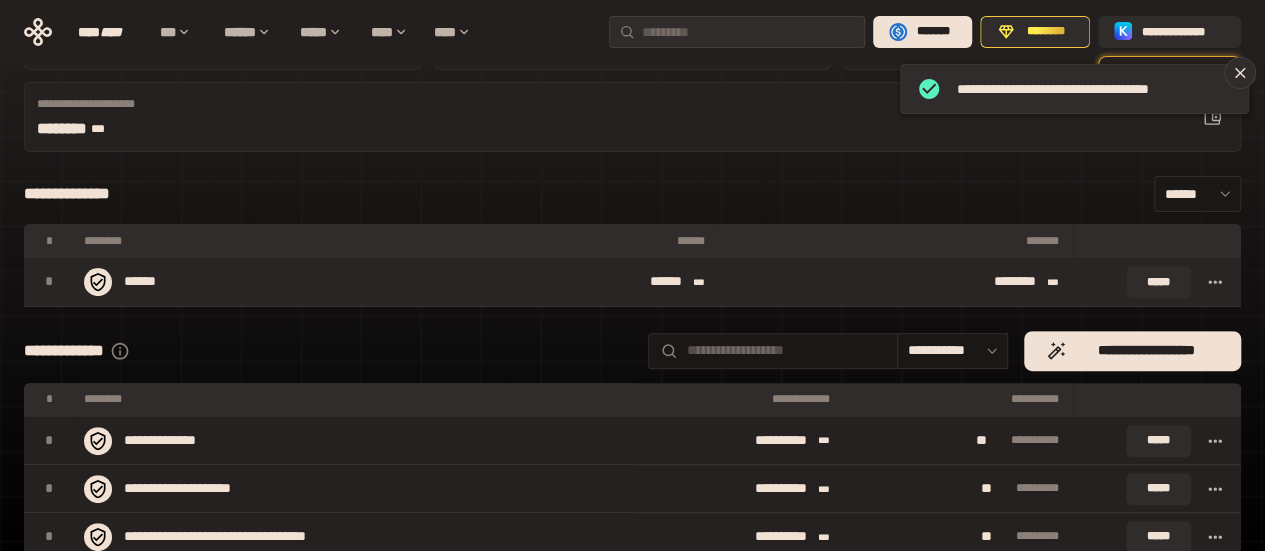 click 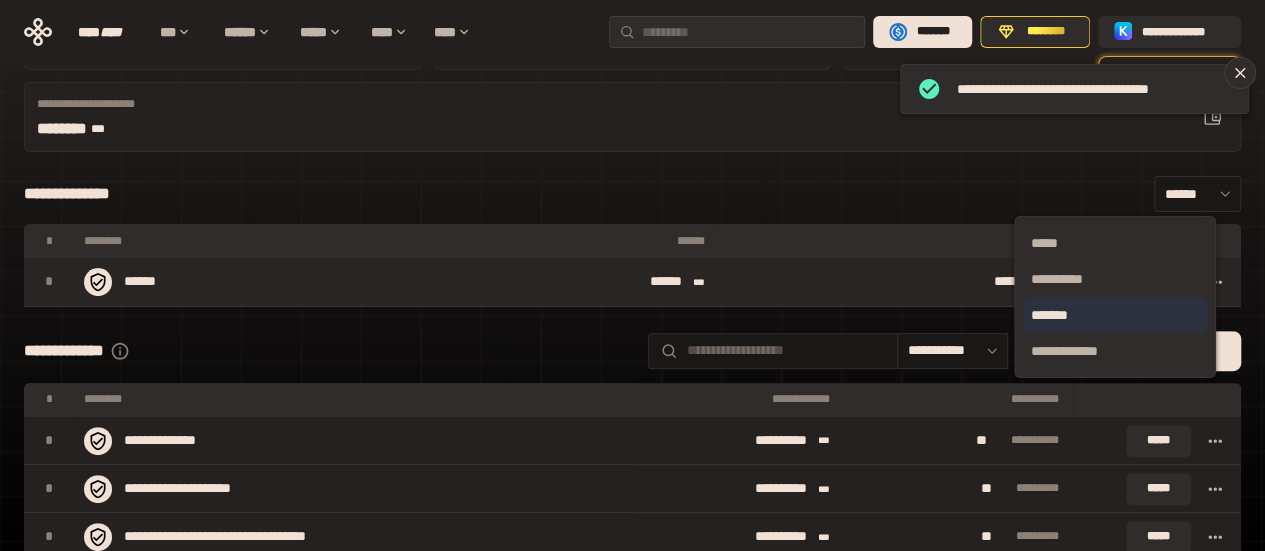 click on "*******" at bounding box center (1115, 315) 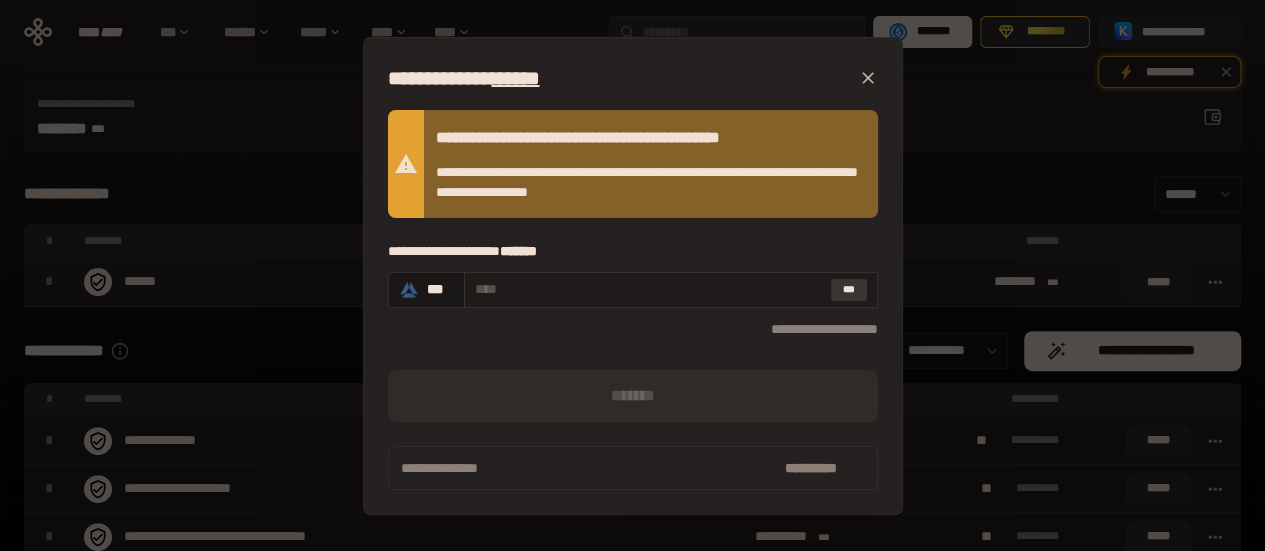click on "***" at bounding box center (849, 290) 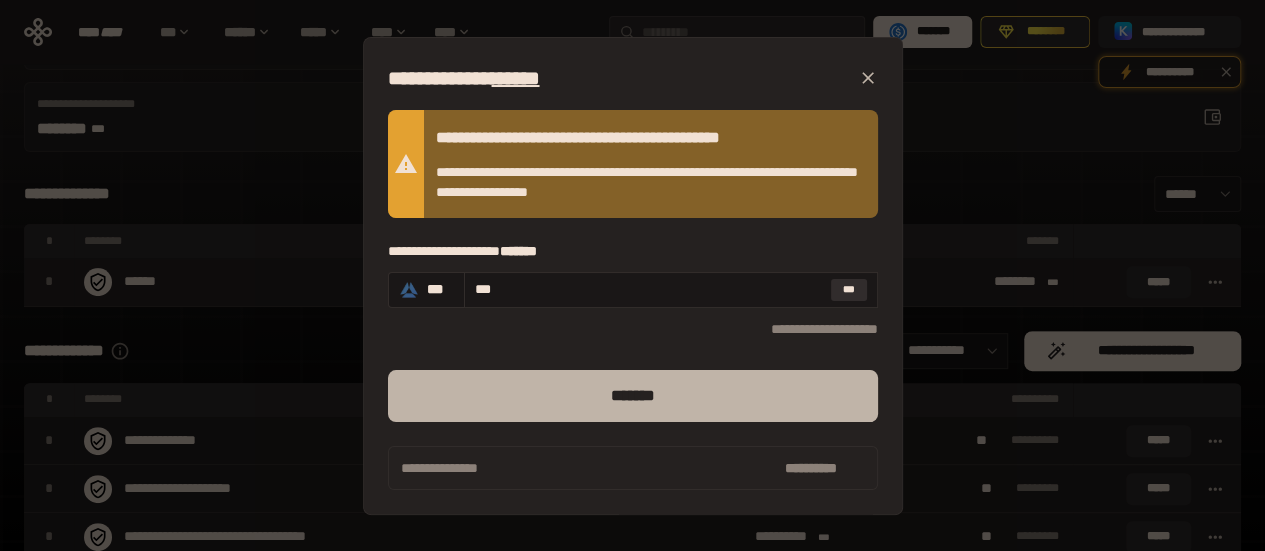 click on "*******" at bounding box center [633, 396] 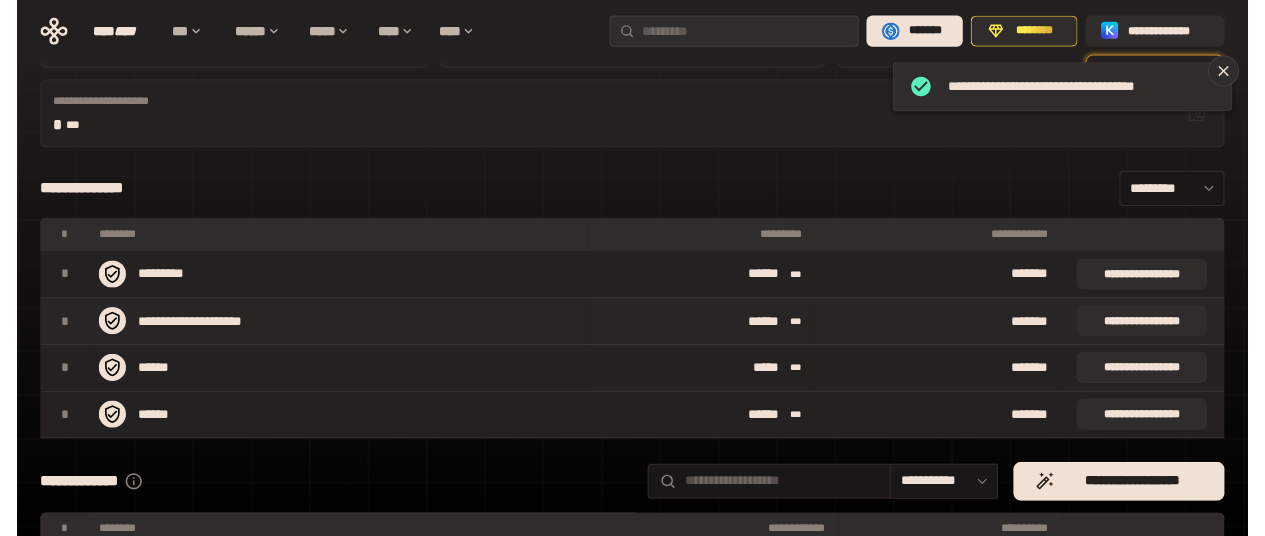 scroll, scrollTop: 0, scrollLeft: 0, axis: both 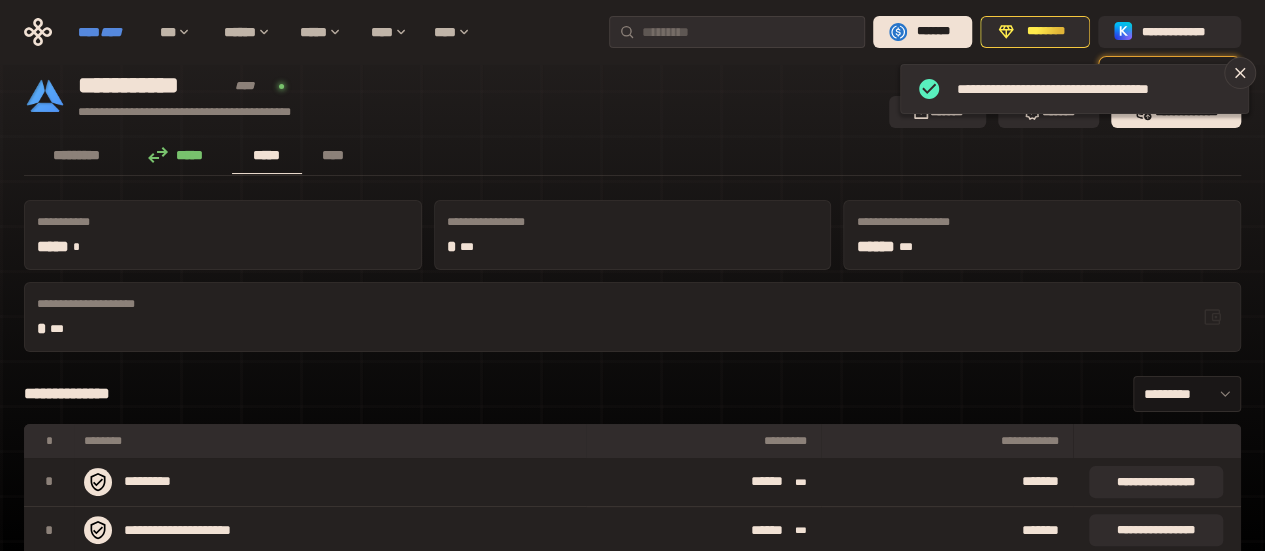 click on "****" at bounding box center [111, 32] 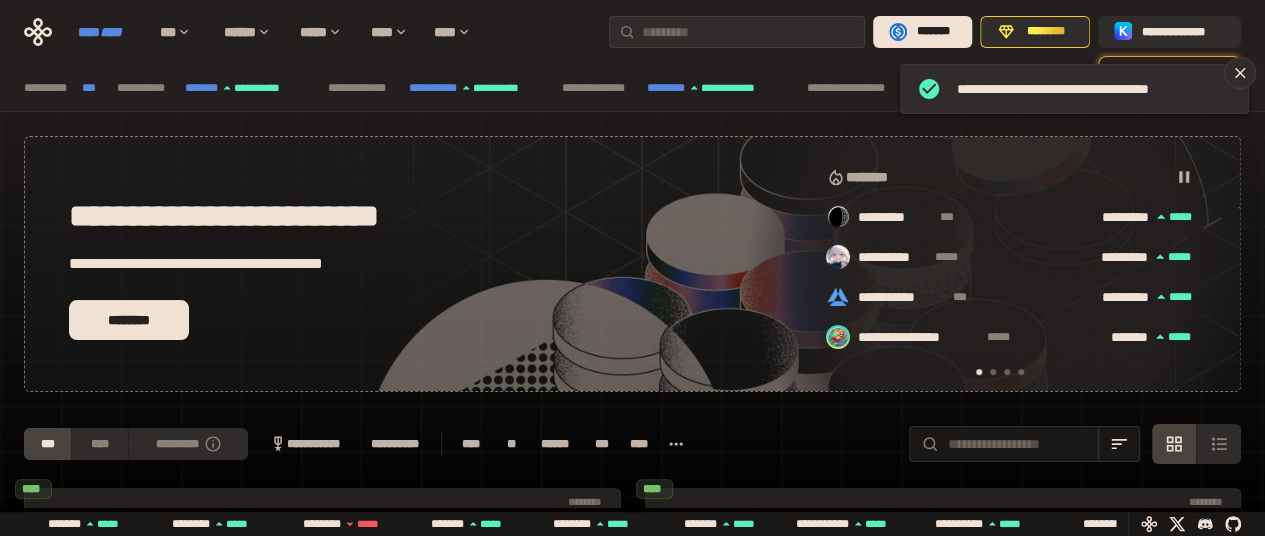 scroll, scrollTop: 0, scrollLeft: 16, axis: horizontal 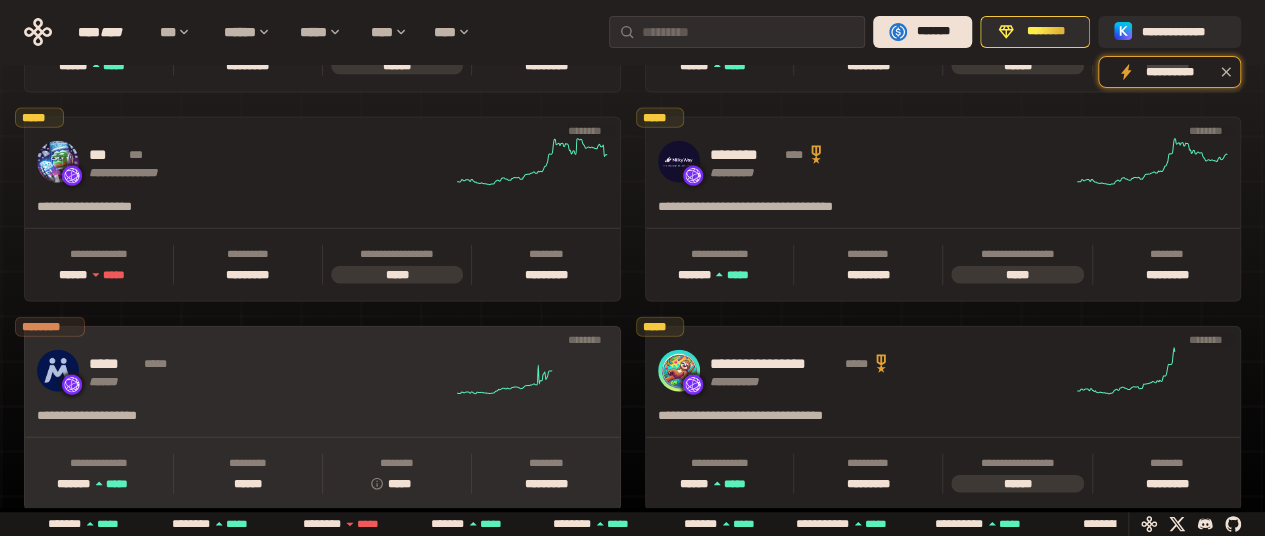 click on "***** *****" at bounding box center (270, 364) 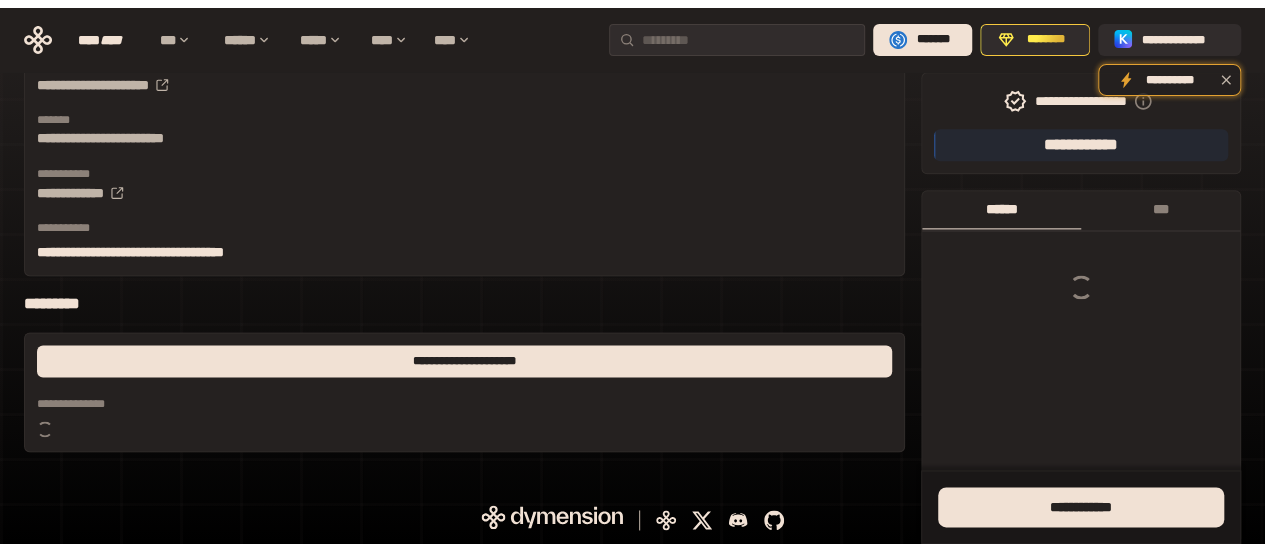 scroll, scrollTop: 0, scrollLeft: 0, axis: both 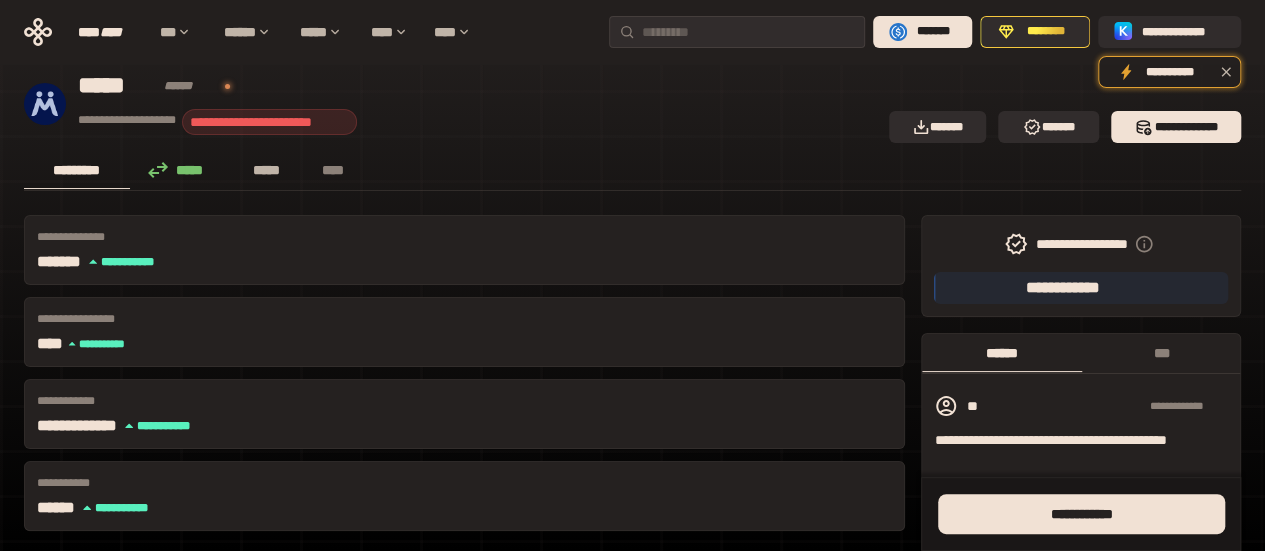click on "*****" at bounding box center [267, 170] 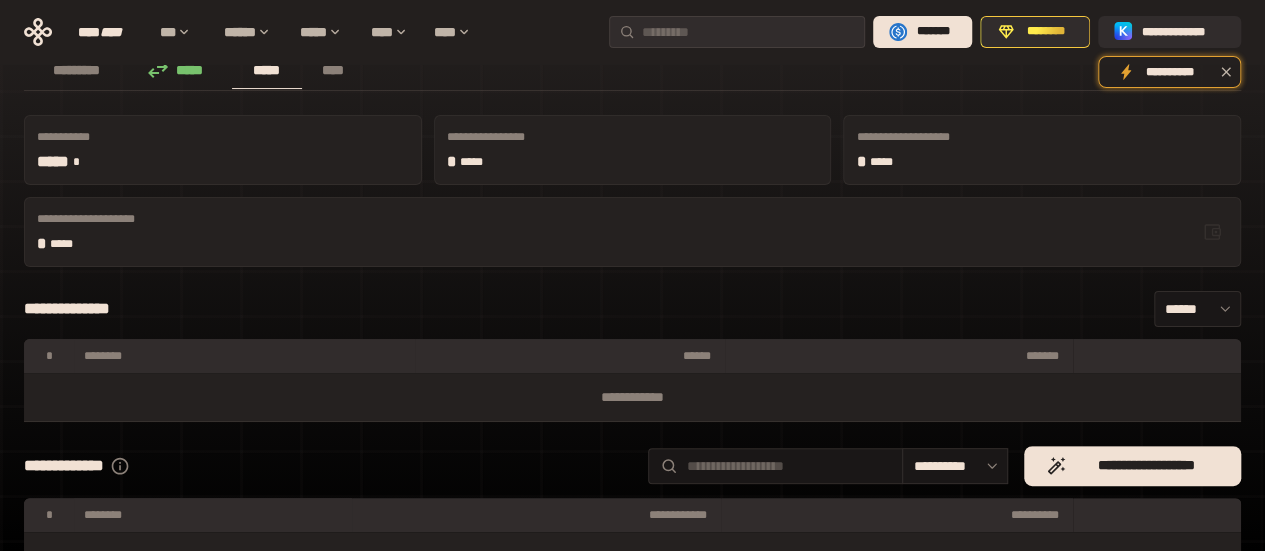 scroll, scrollTop: 0, scrollLeft: 0, axis: both 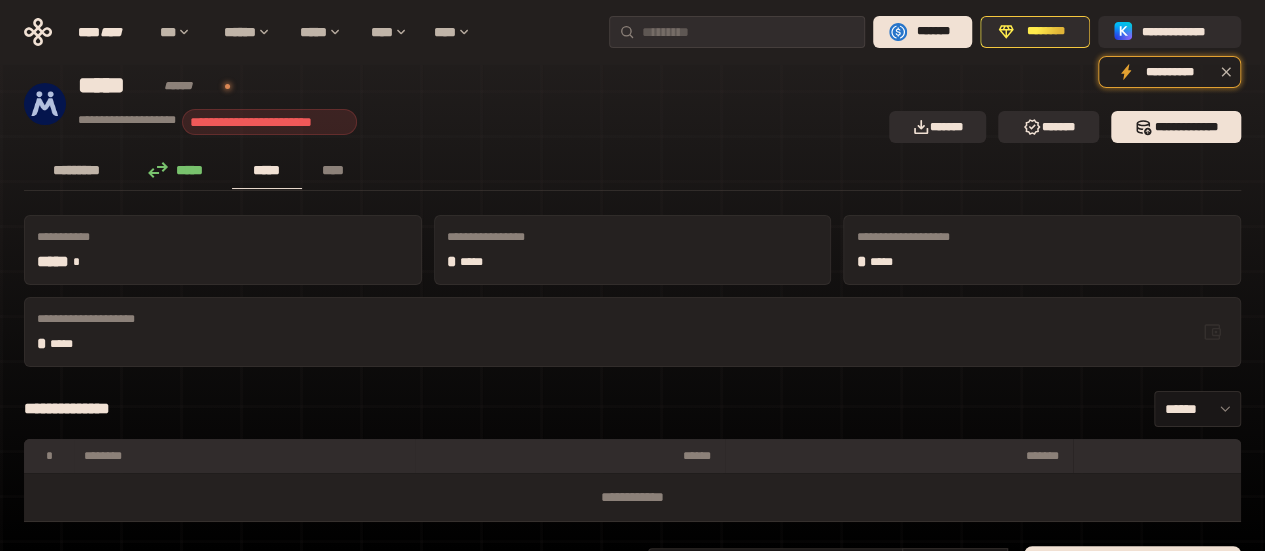 click on "*********" at bounding box center (77, 170) 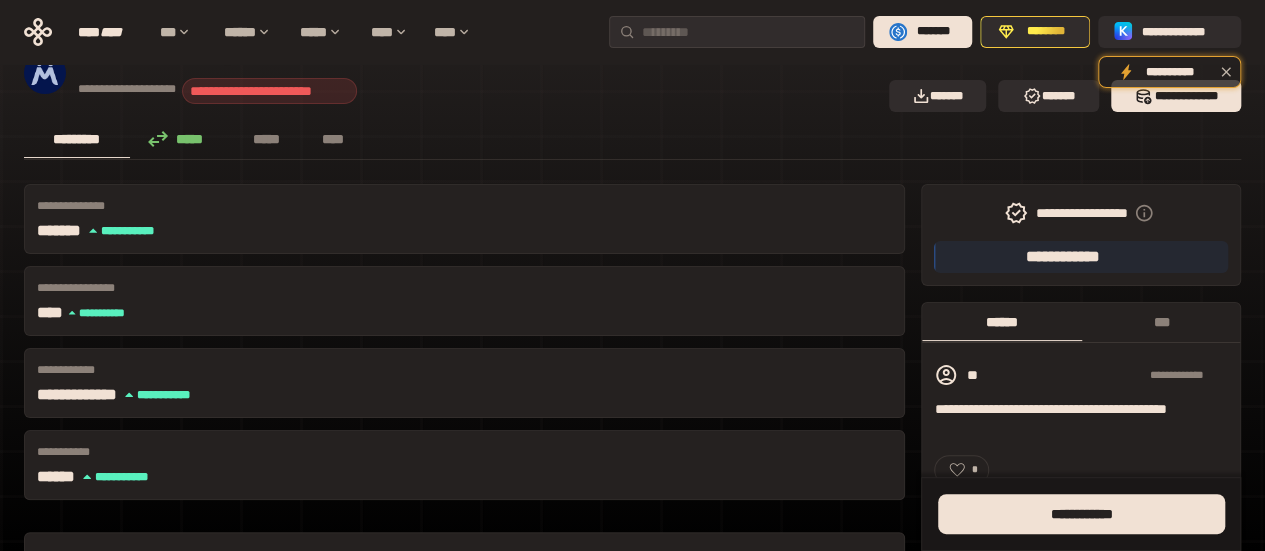 scroll, scrollTop: 0, scrollLeft: 0, axis: both 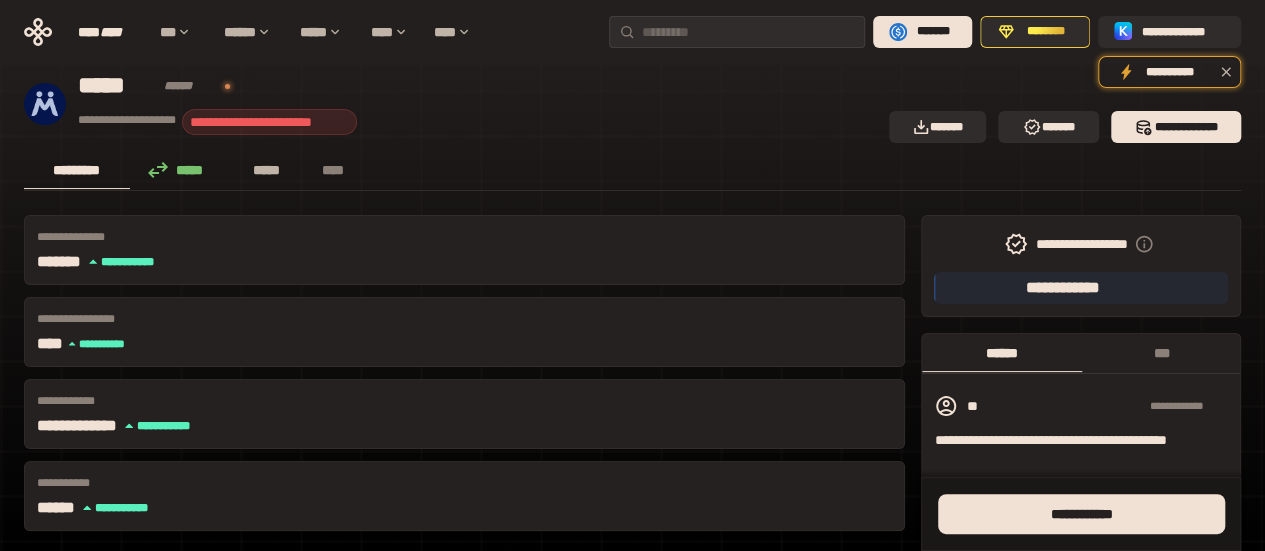 click on "*****" at bounding box center [267, 170] 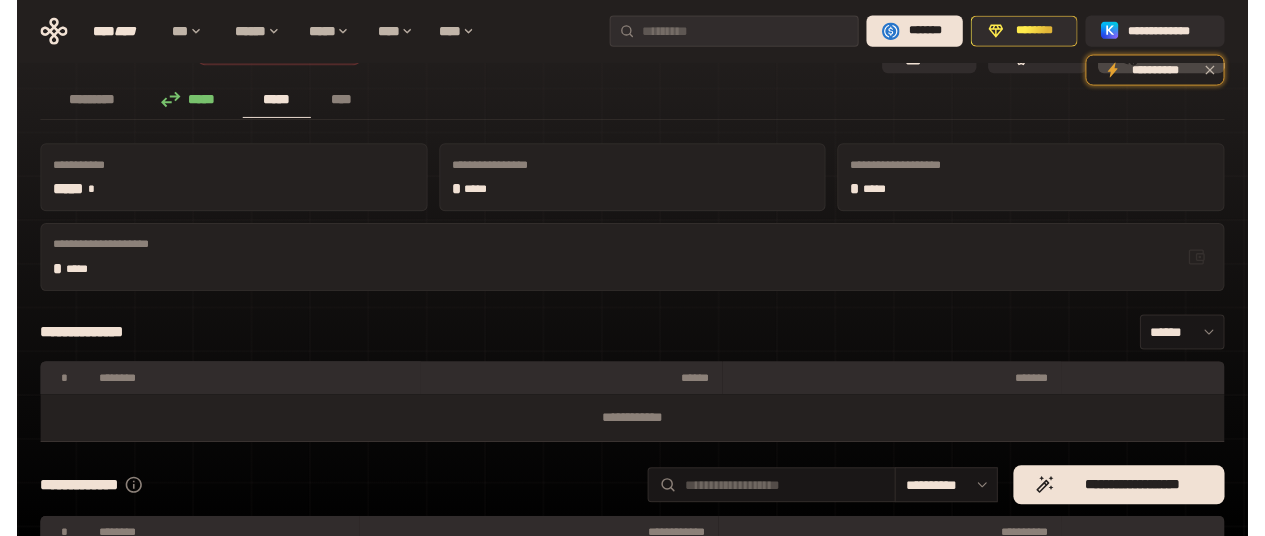 scroll, scrollTop: 100, scrollLeft: 0, axis: vertical 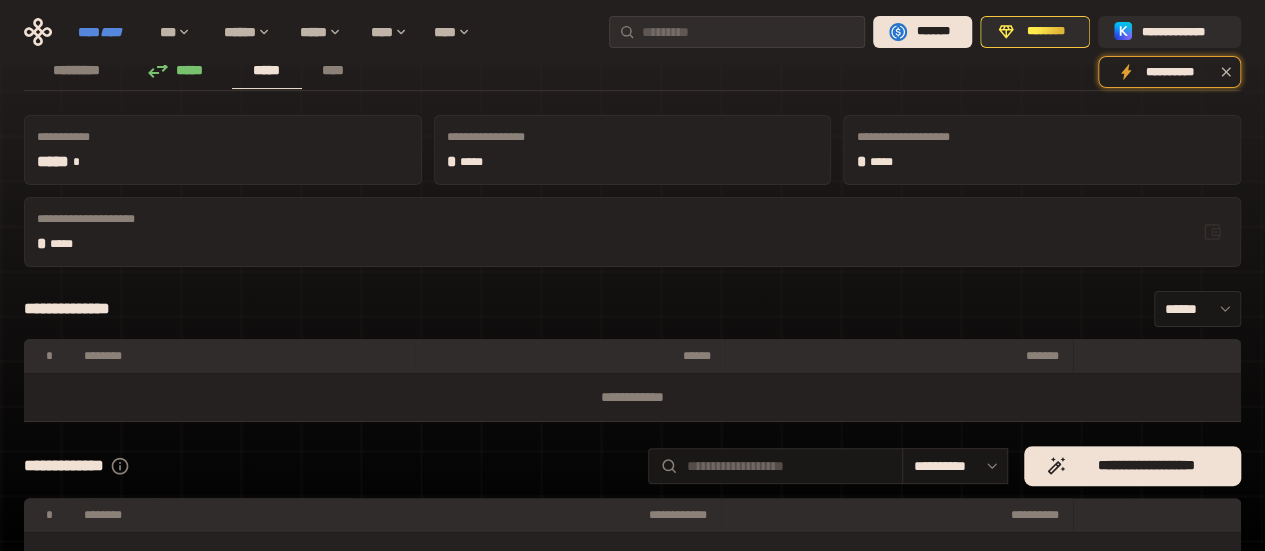 click on "**** ****" at bounding box center (109, 32) 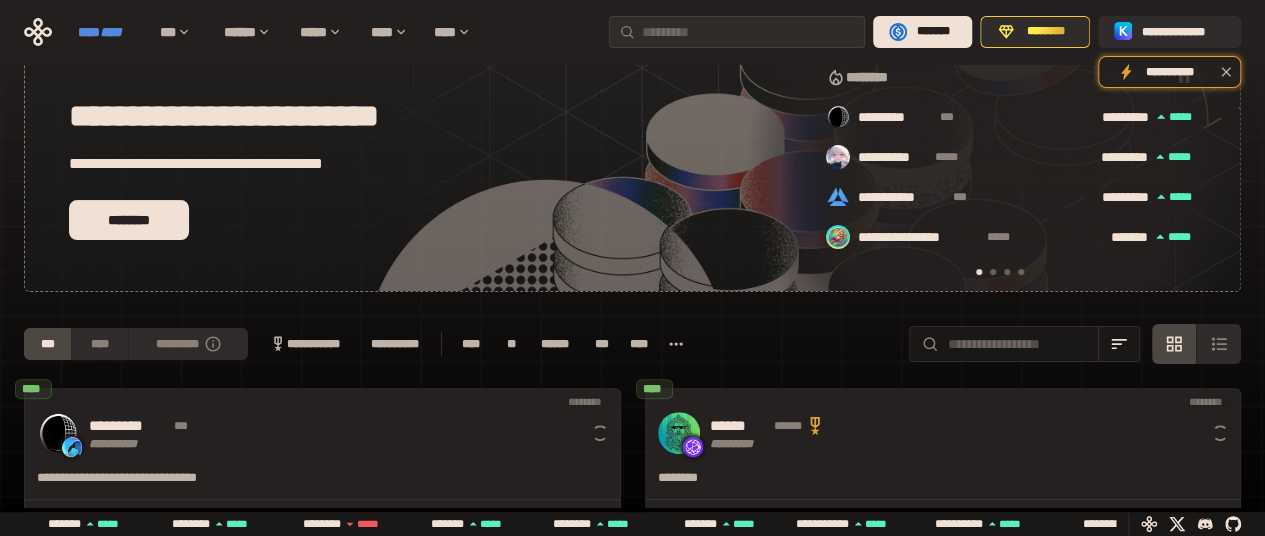 scroll, scrollTop: 0, scrollLeft: 16, axis: horizontal 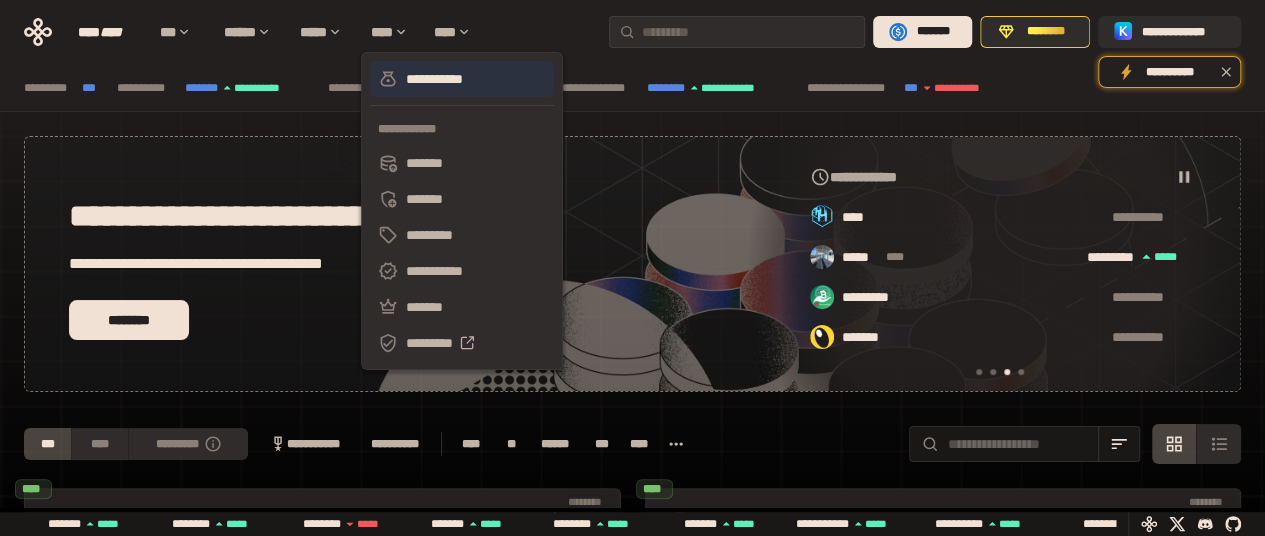 click on "**********" at bounding box center (462, 79) 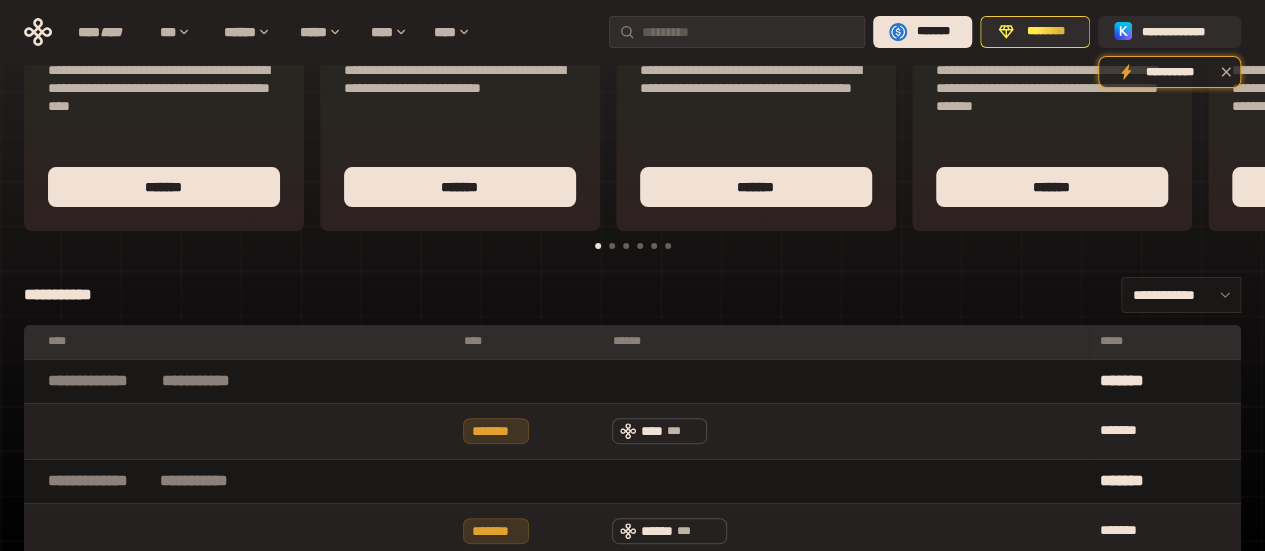 scroll, scrollTop: 0, scrollLeft: 0, axis: both 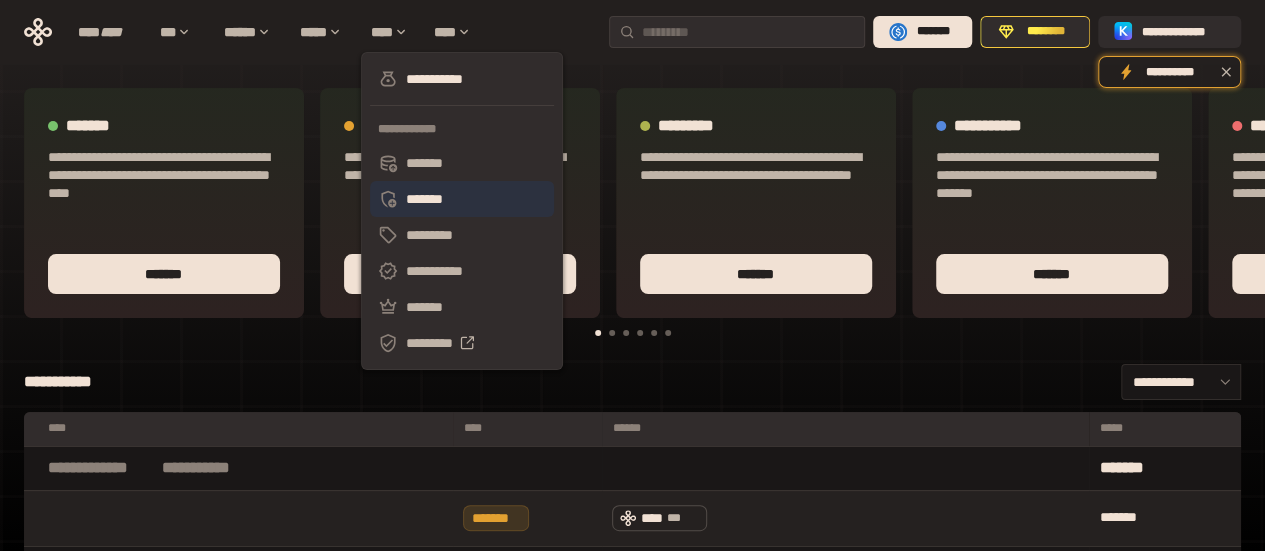 click on "*******" at bounding box center (462, 199) 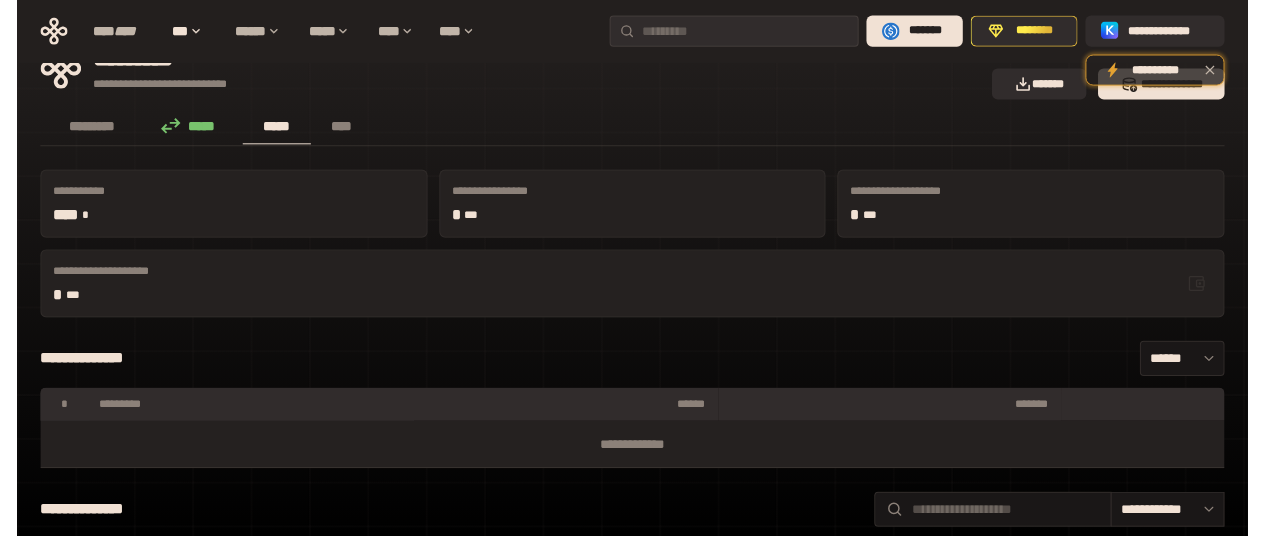 scroll, scrollTop: 0, scrollLeft: 0, axis: both 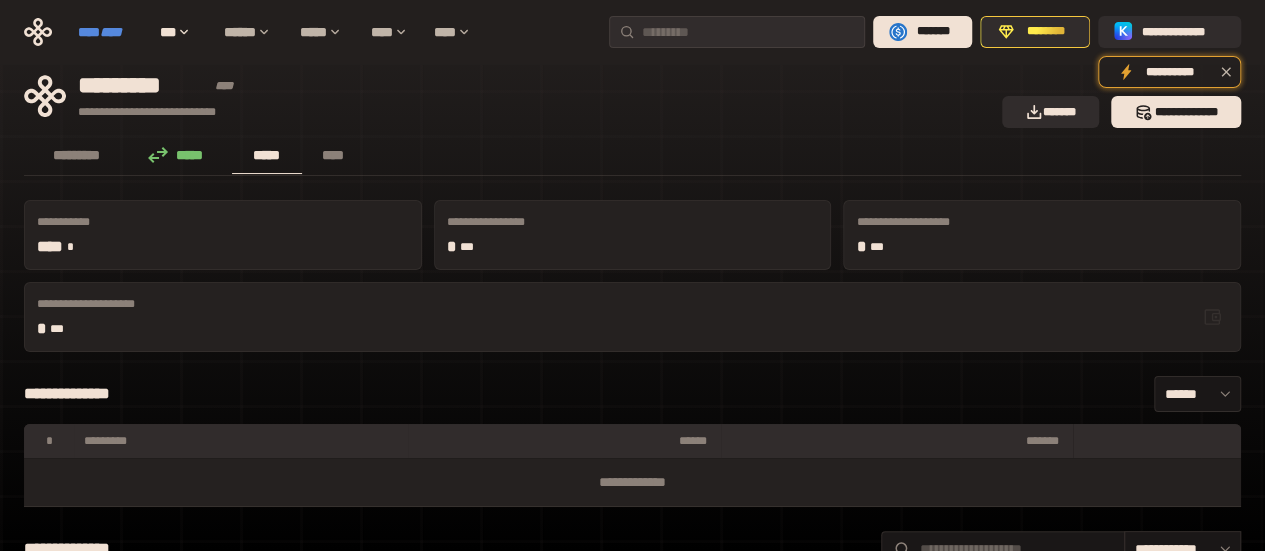 click on "****" at bounding box center [111, 32] 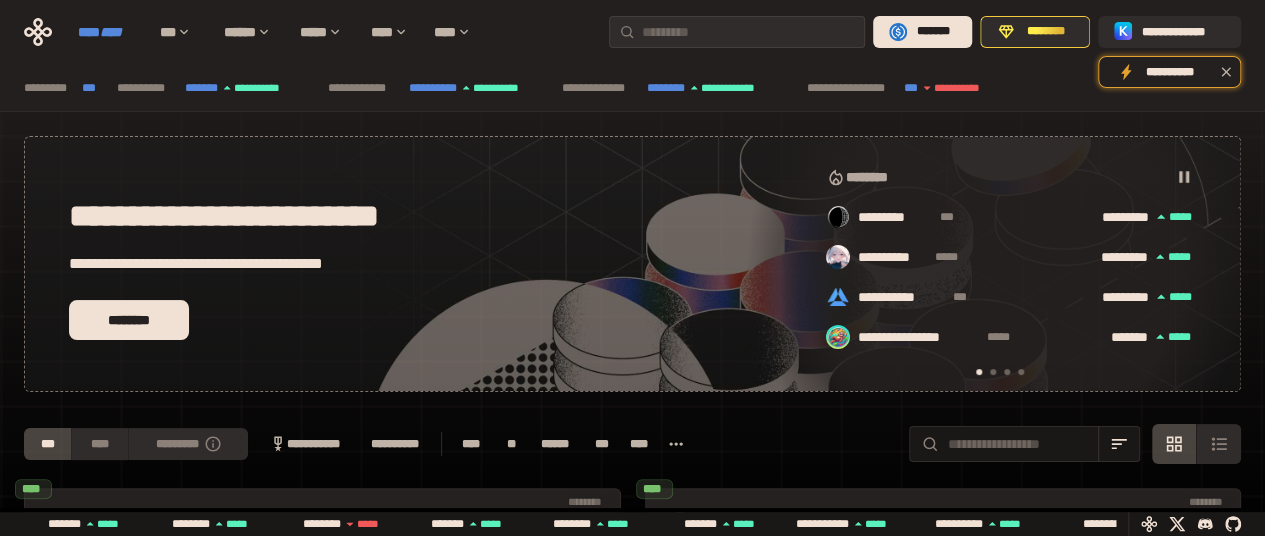 scroll, scrollTop: 0, scrollLeft: 16, axis: horizontal 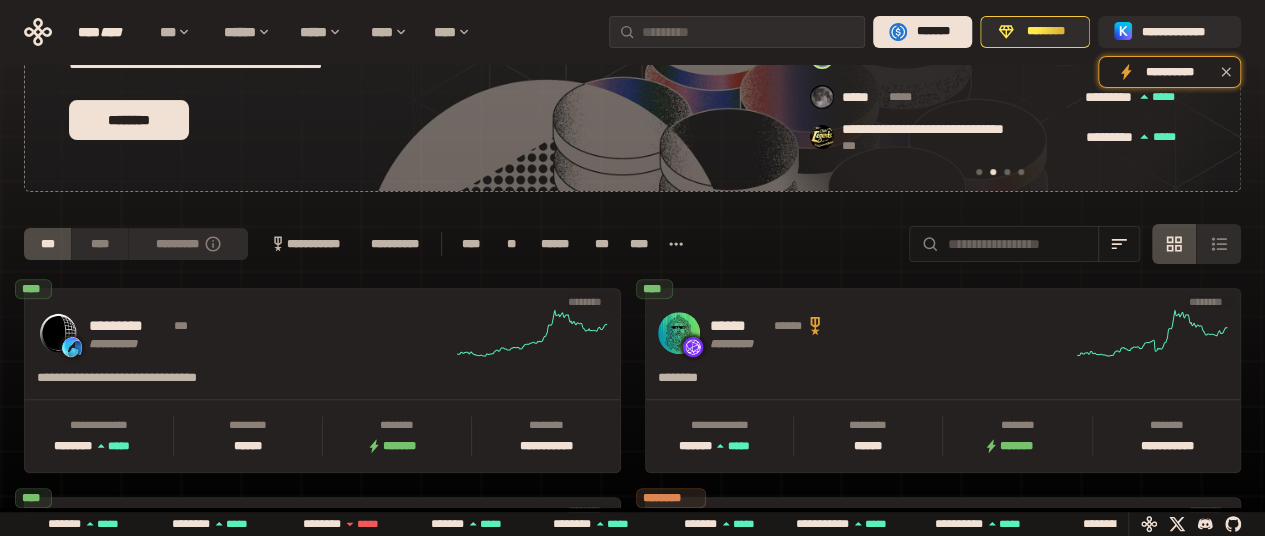 click 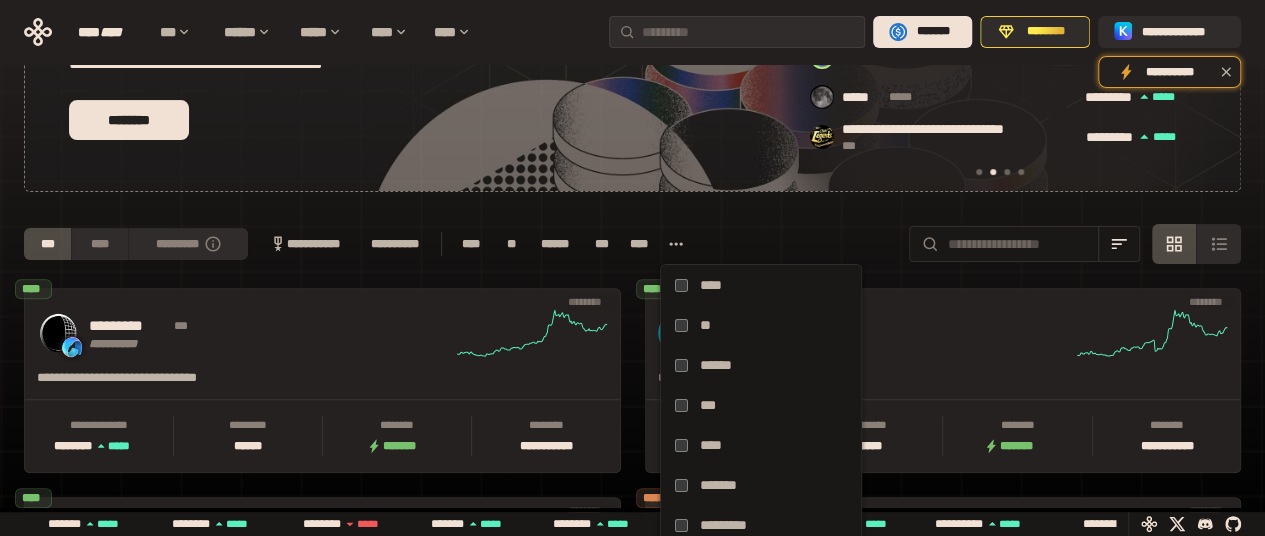 click 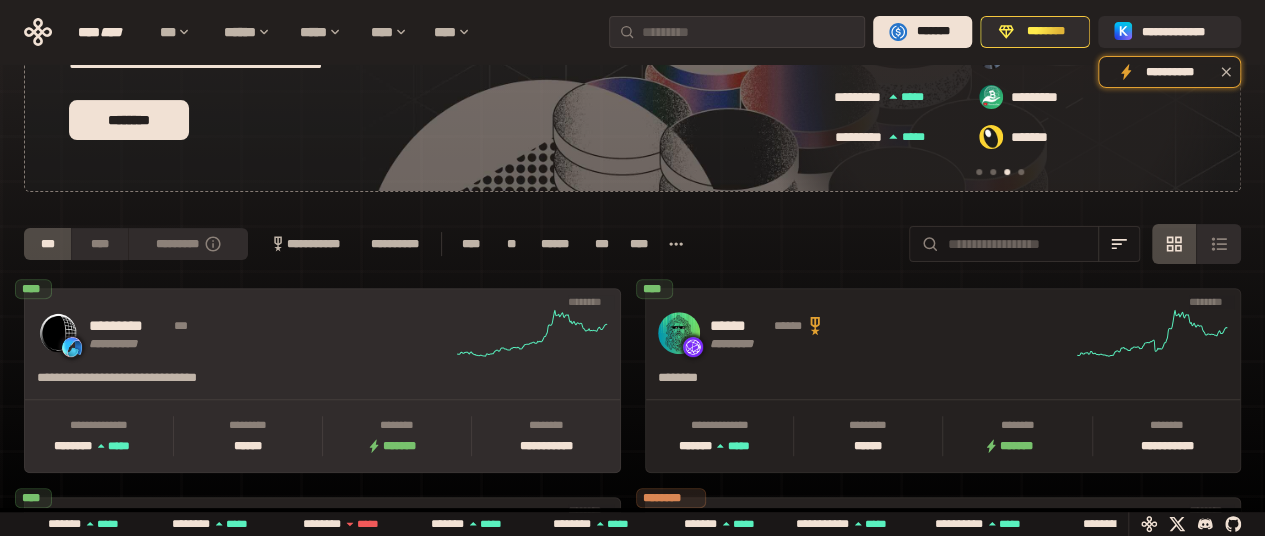 scroll, scrollTop: 0, scrollLeft: 856, axis: horizontal 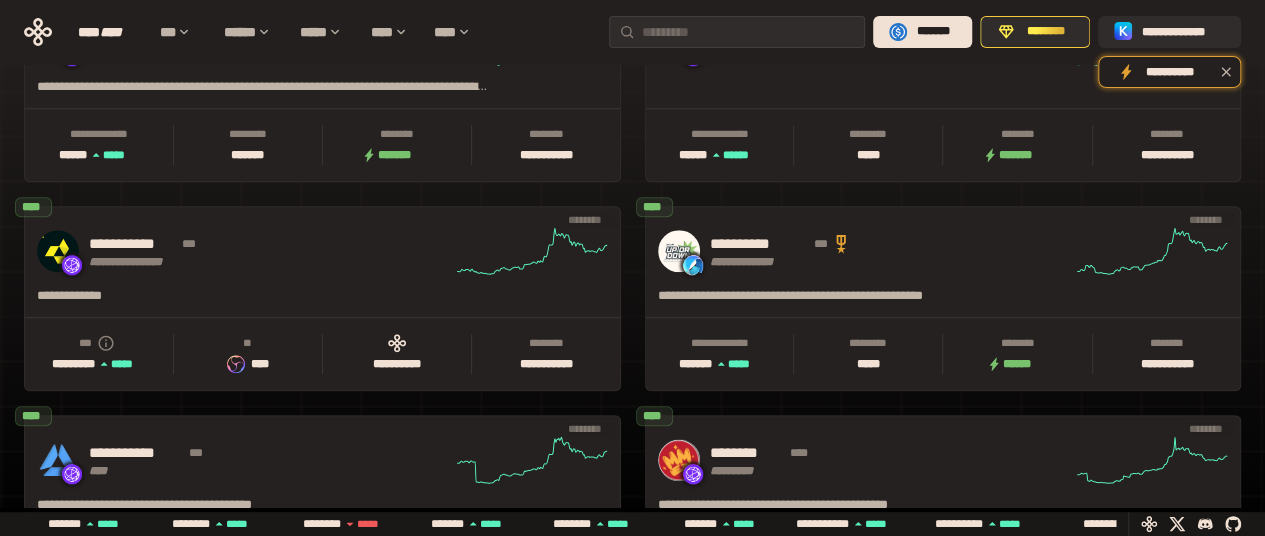 click on "**********" at bounding box center (322, 353) 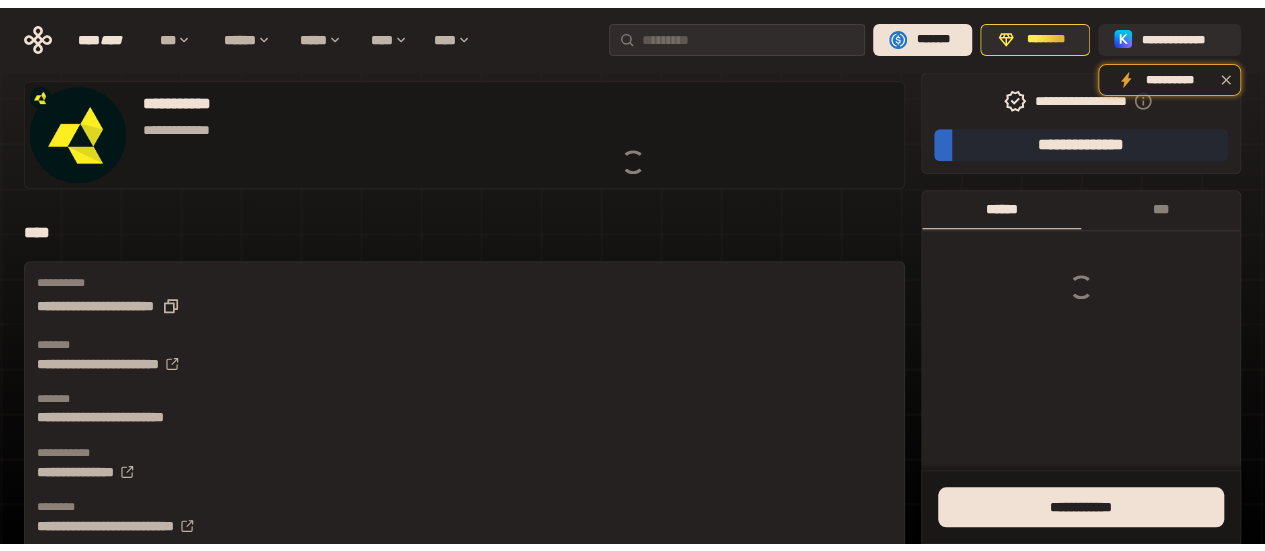 scroll, scrollTop: 0, scrollLeft: 0, axis: both 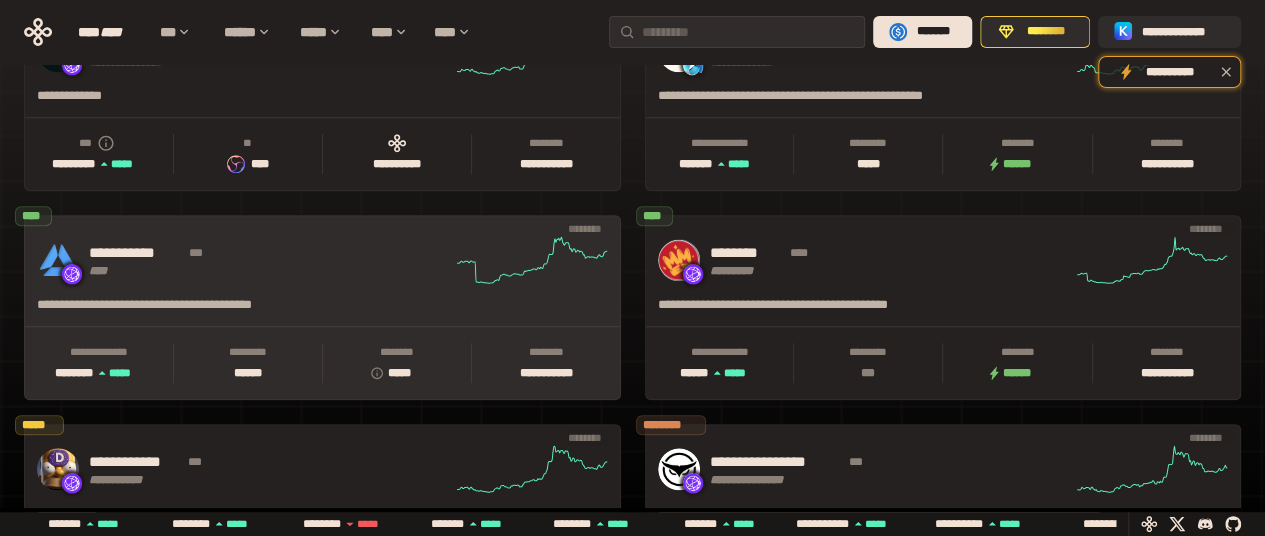 click on "**********" at bounding box center (270, 260) 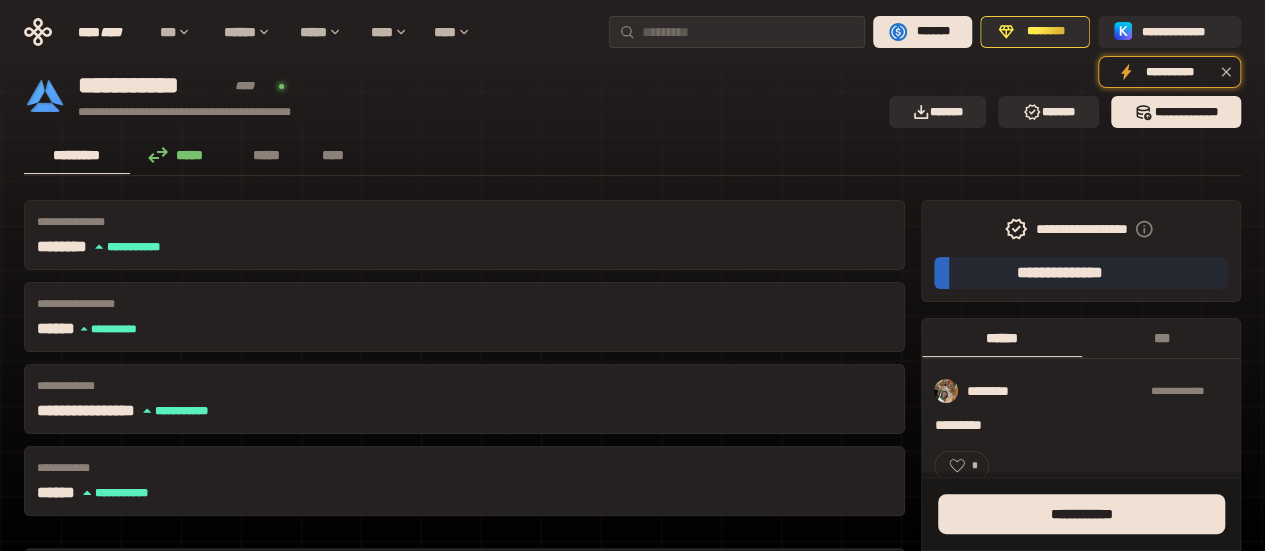 click on "**********" at bounding box center [450, 96] 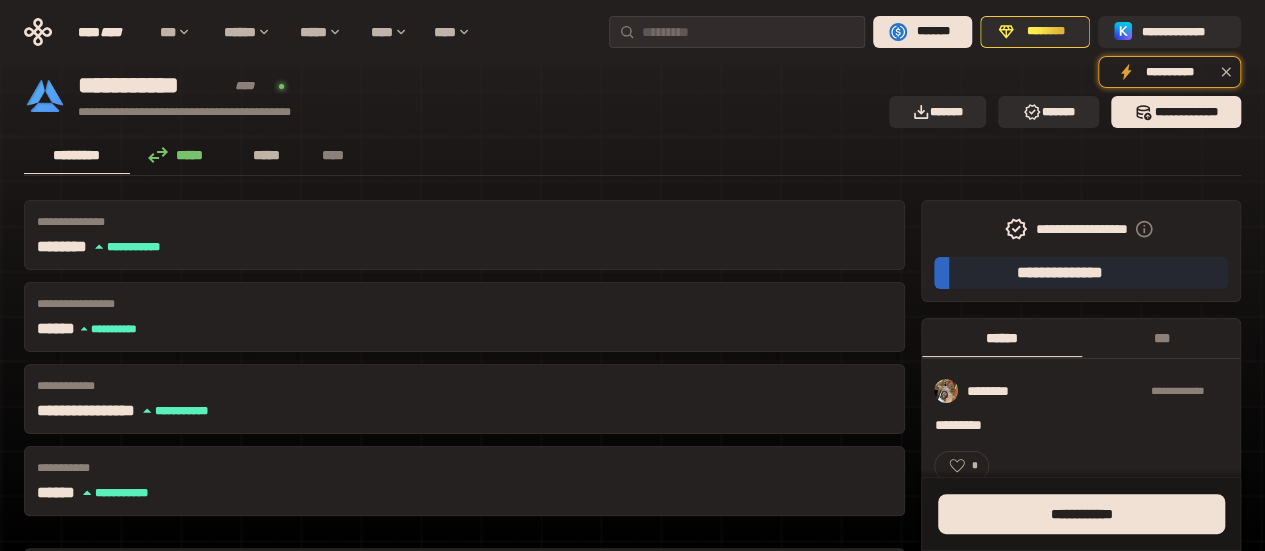 click on "*****" at bounding box center (267, 155) 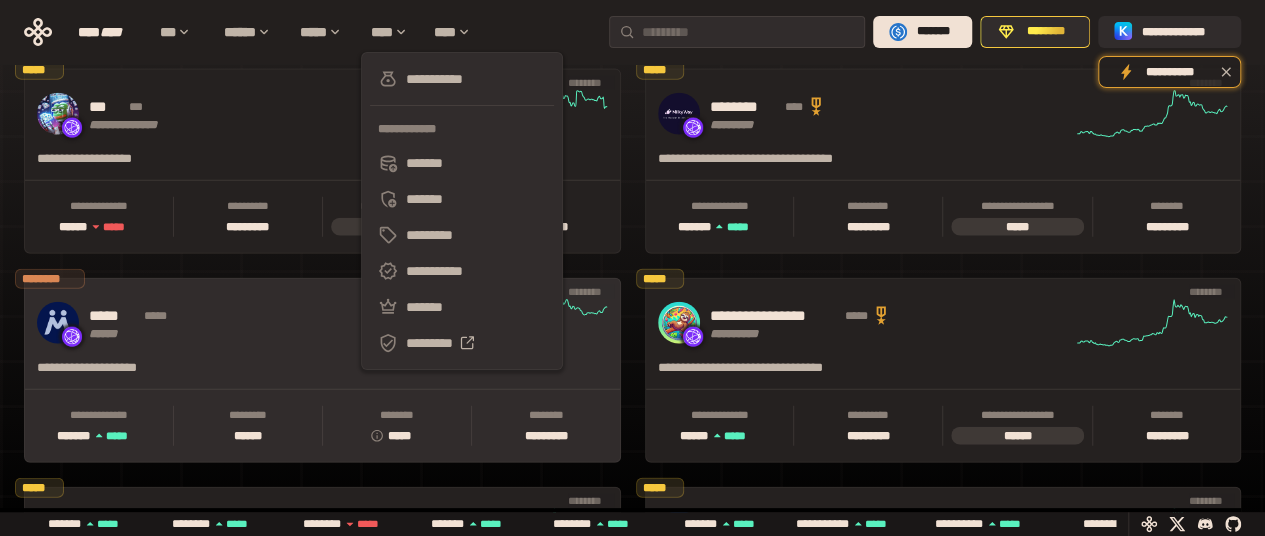 click on "***** *****    ******   ******** *** ****" at bounding box center (322, 323) 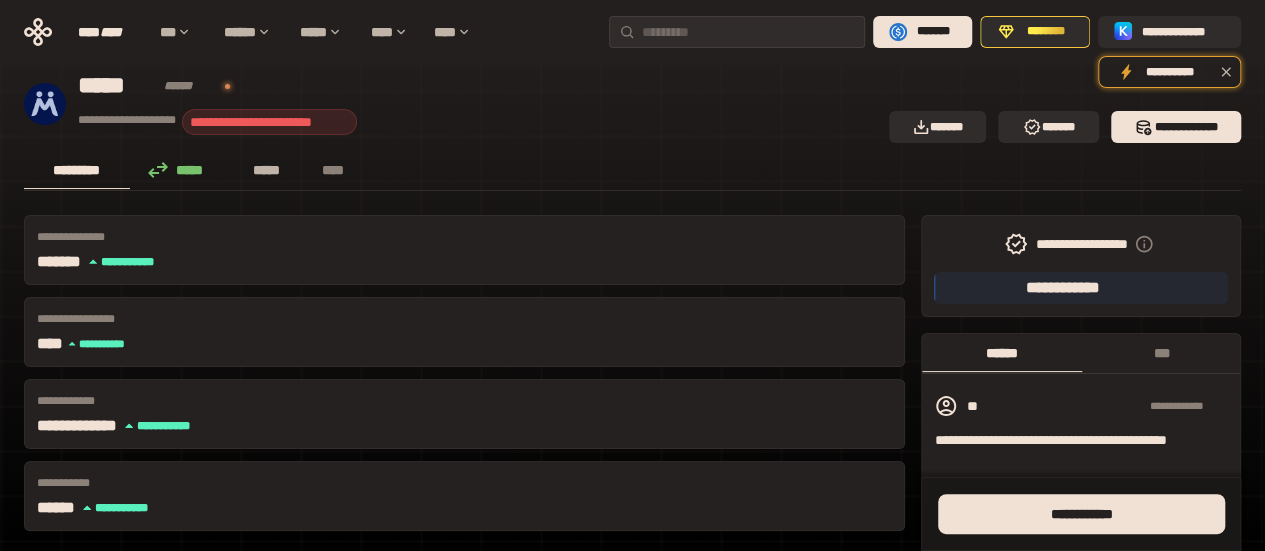 click on "*****" at bounding box center (267, 170) 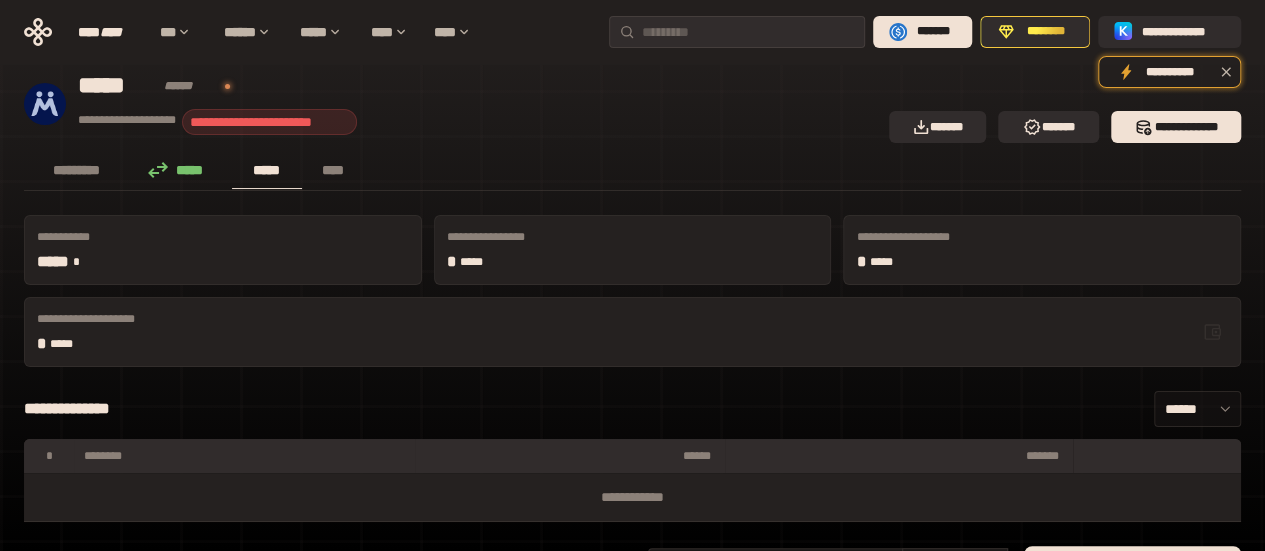 click on "******" at bounding box center (1197, 409) 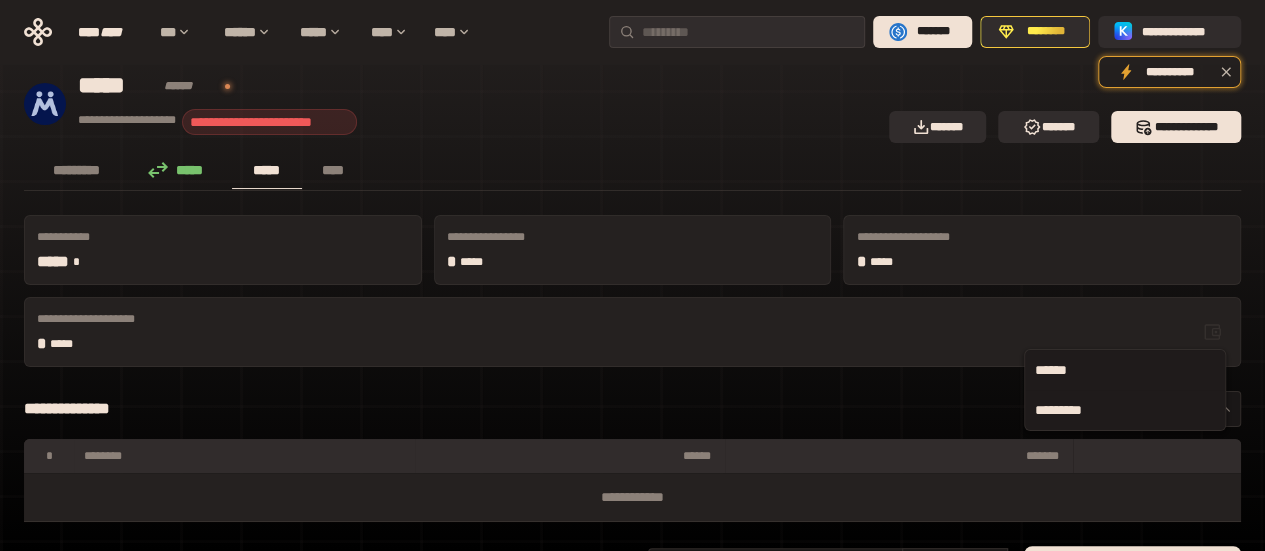 click on "*********" at bounding box center (1125, 410) 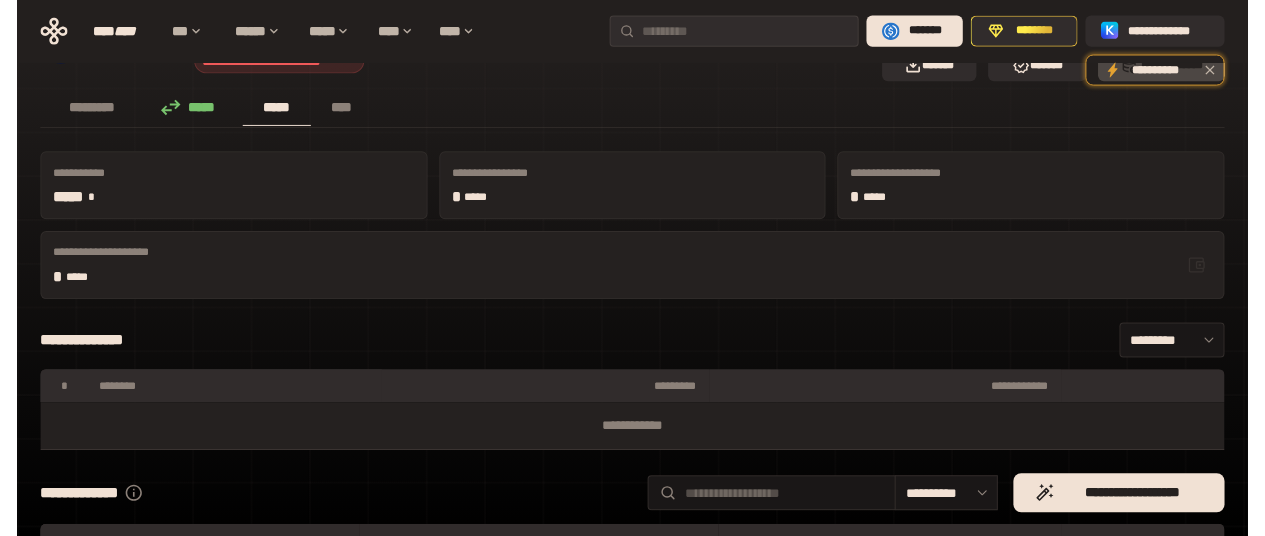 scroll, scrollTop: 0, scrollLeft: 0, axis: both 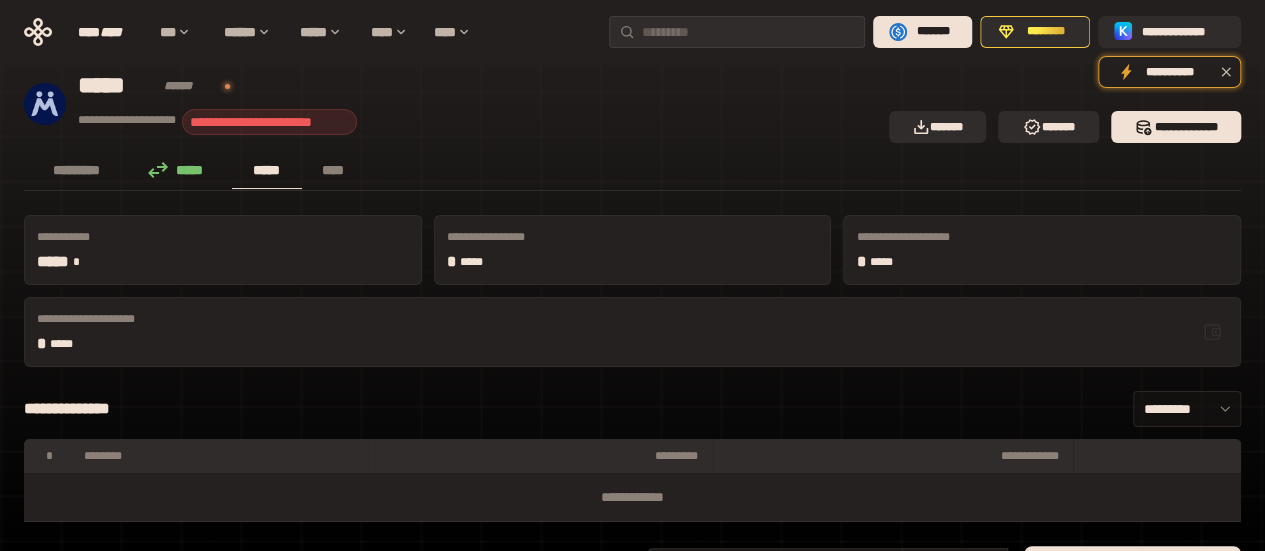 click on "*********" at bounding box center [1187, 409] 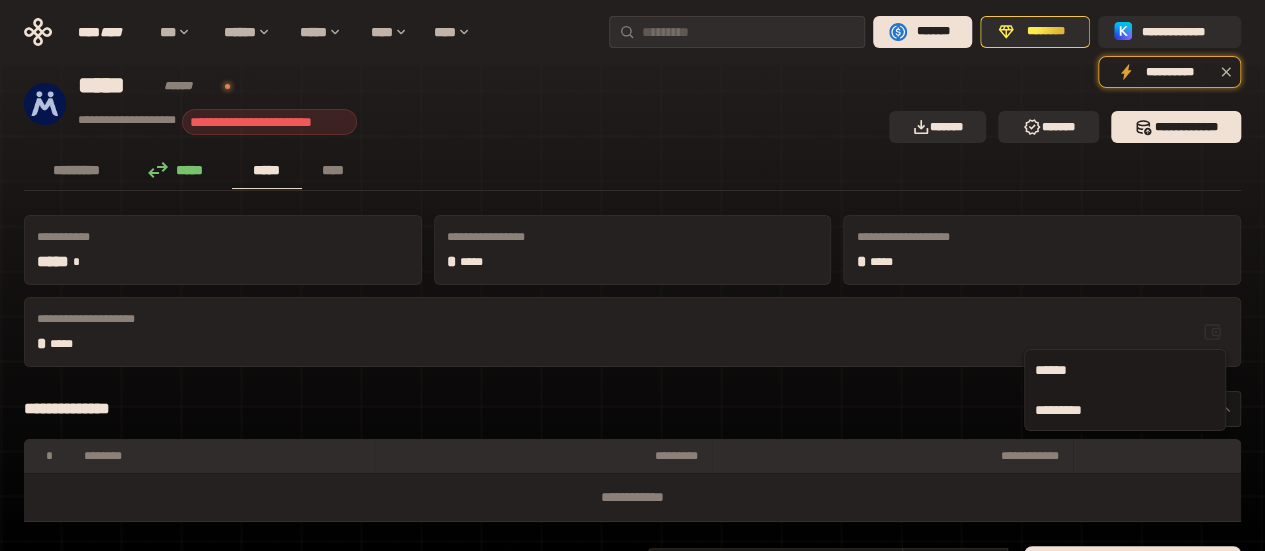 click on "******" at bounding box center [1125, 370] 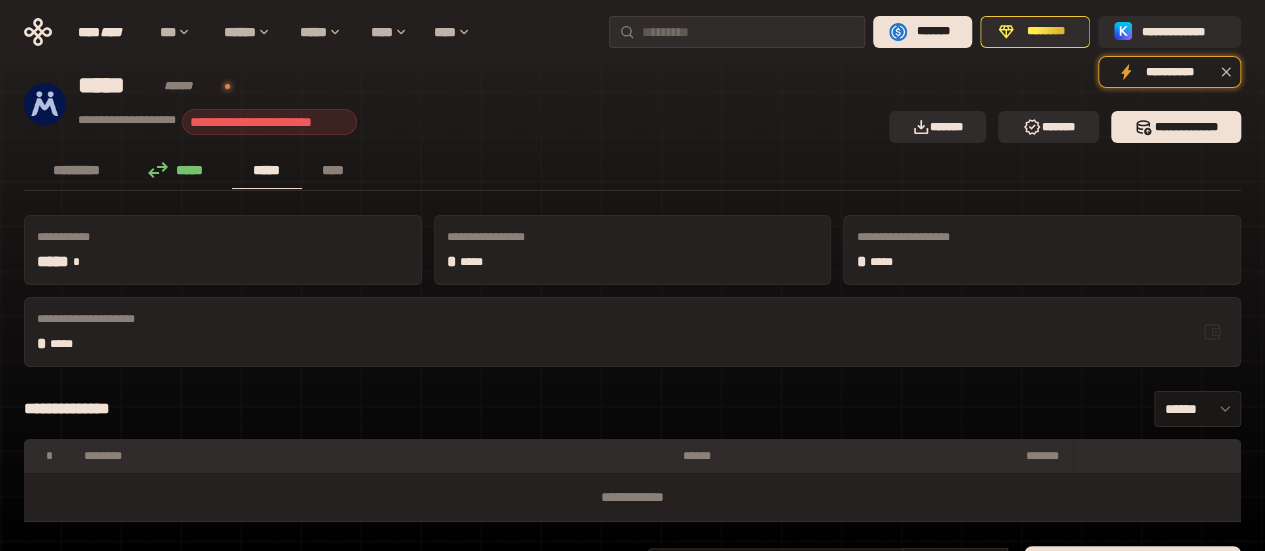 click on "********* ***** ***** ****" at bounding box center (632, 171) 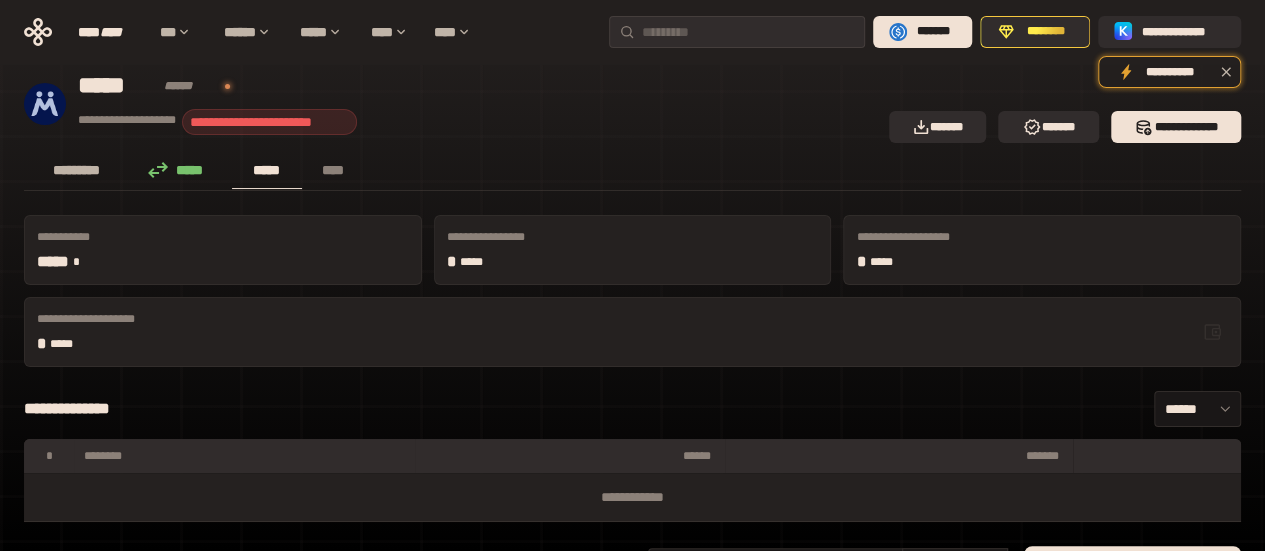 click on "*********" at bounding box center [77, 170] 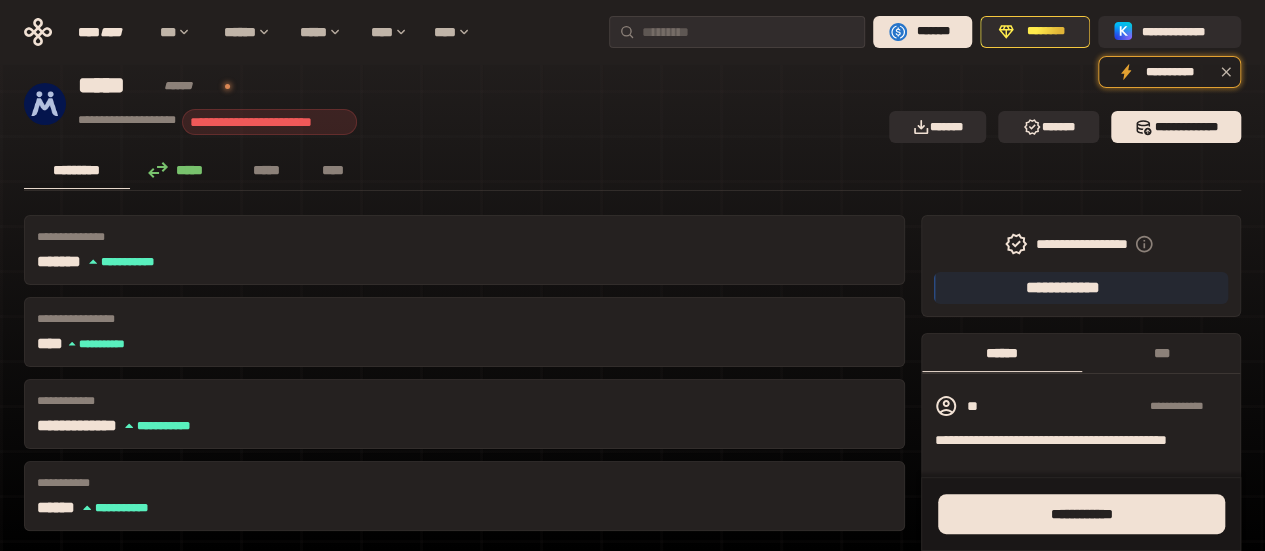 click on "**********" at bounding box center [450, 103] 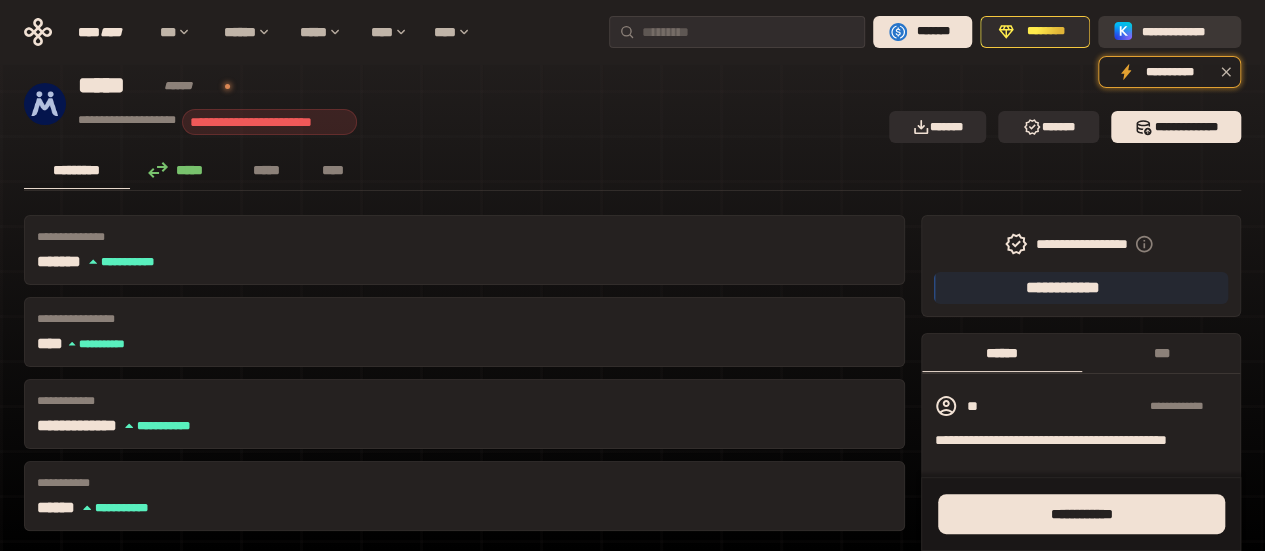 click on "**********" at bounding box center [1169, 32] 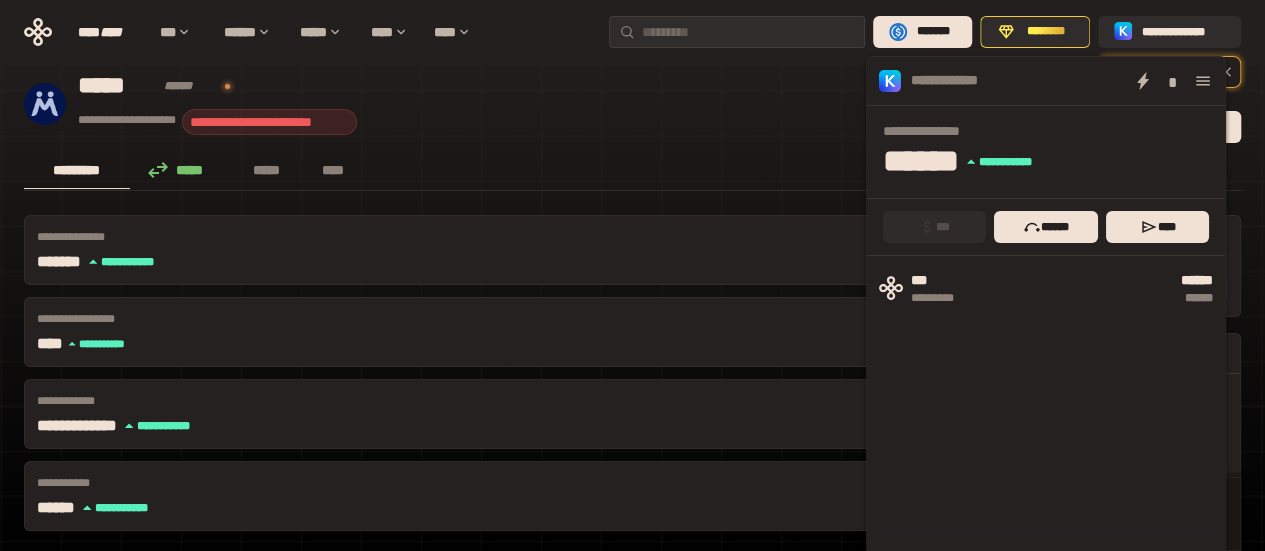 click on "********* ***** ***** ****" at bounding box center (632, 171) 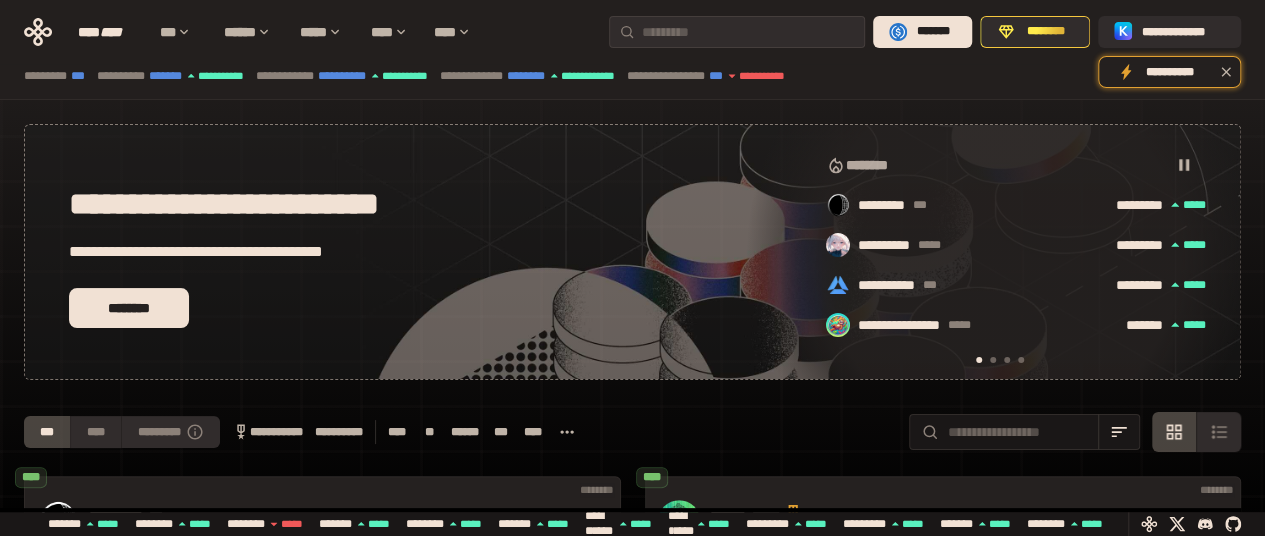 scroll, scrollTop: 272, scrollLeft: 0, axis: vertical 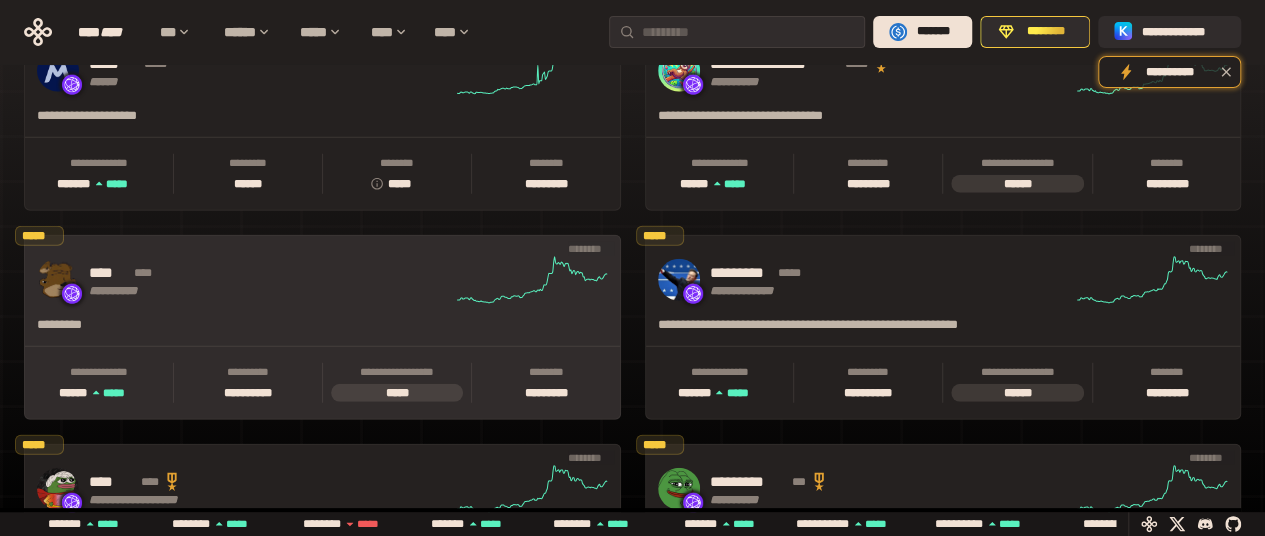 click on "**********" at bounding box center [244, 280] 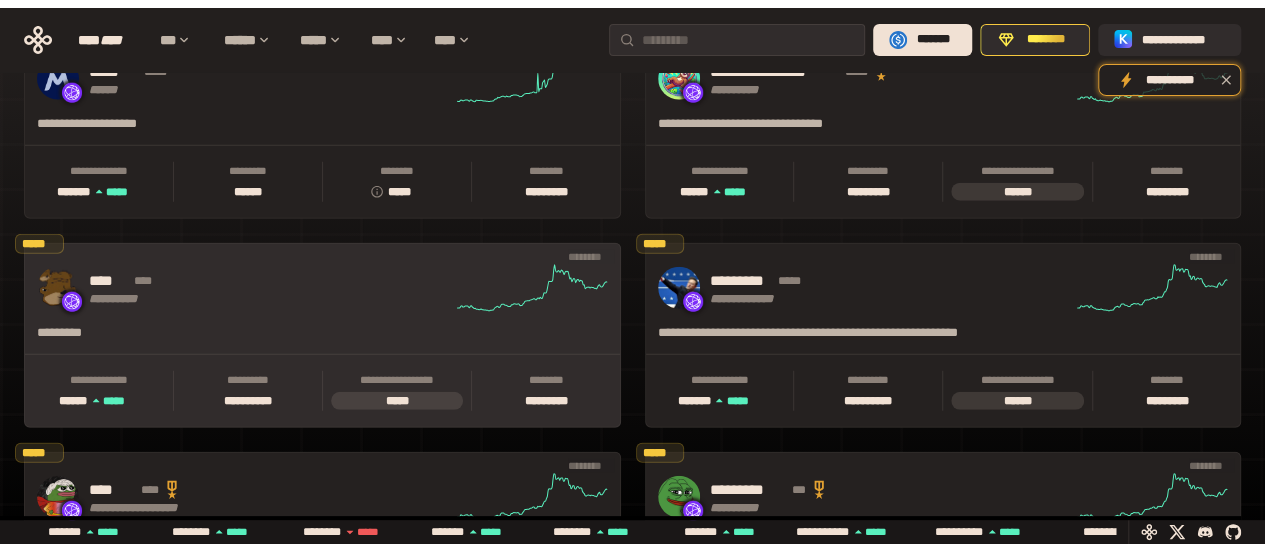 scroll, scrollTop: 0, scrollLeft: 0, axis: both 